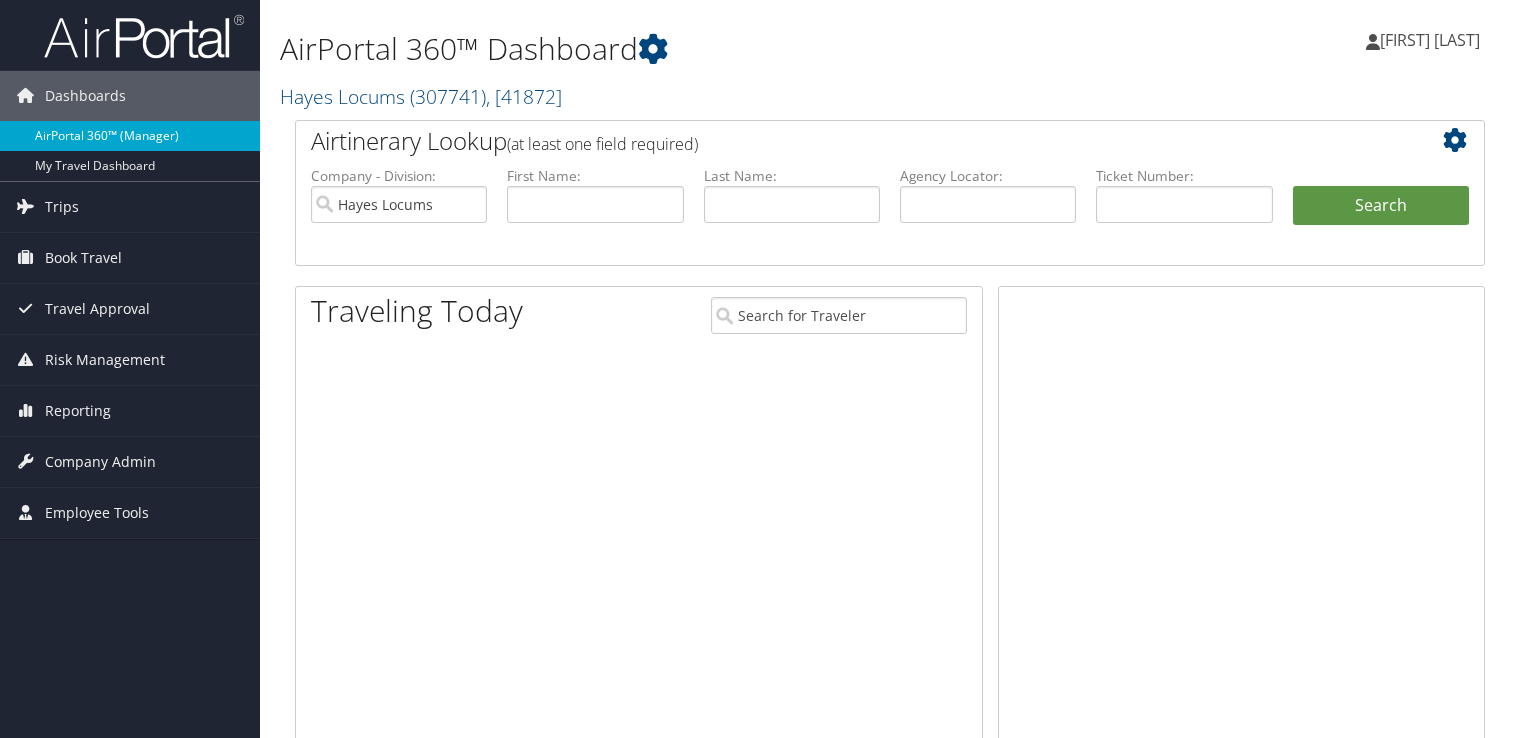 scroll, scrollTop: 0, scrollLeft: 0, axis: both 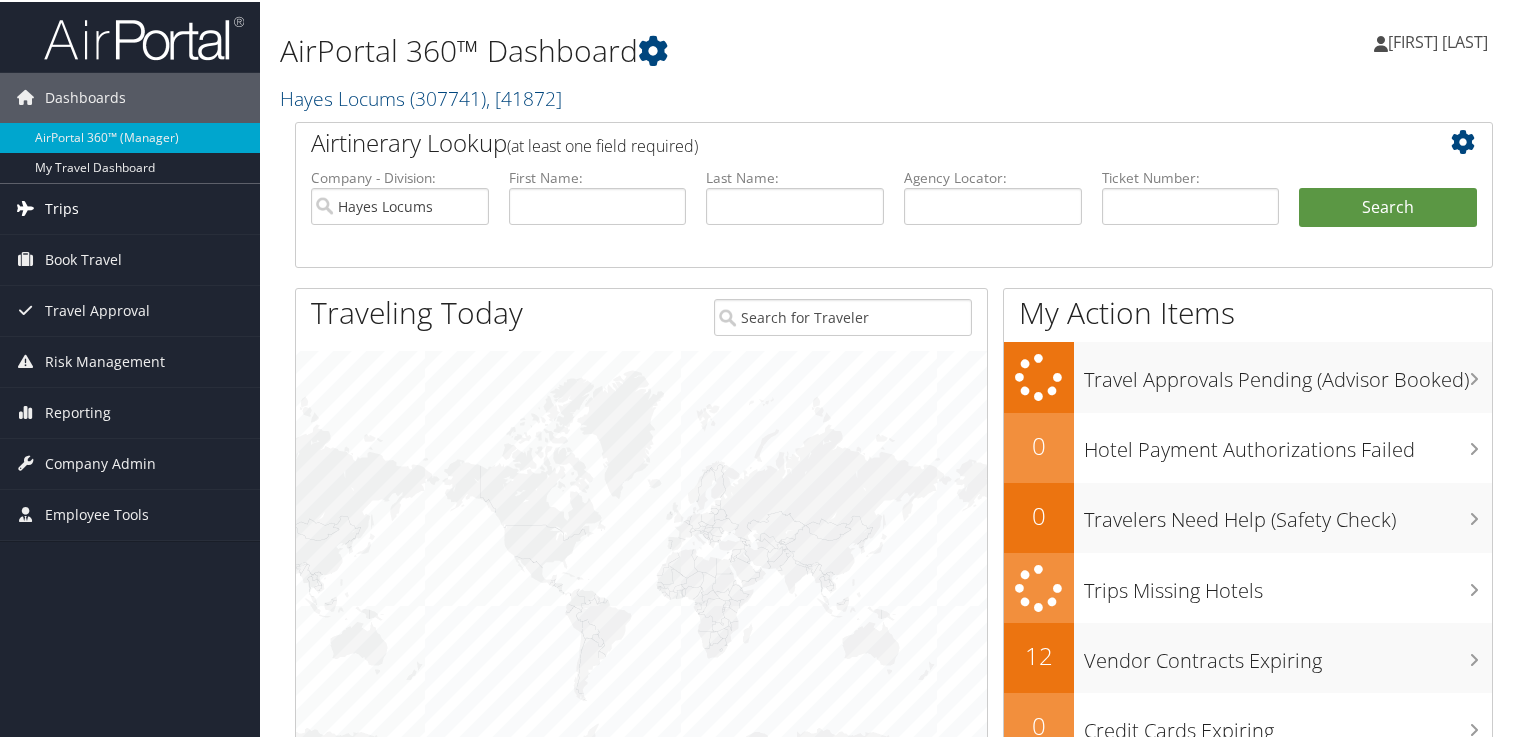 click on "Trips" at bounding box center (130, 207) 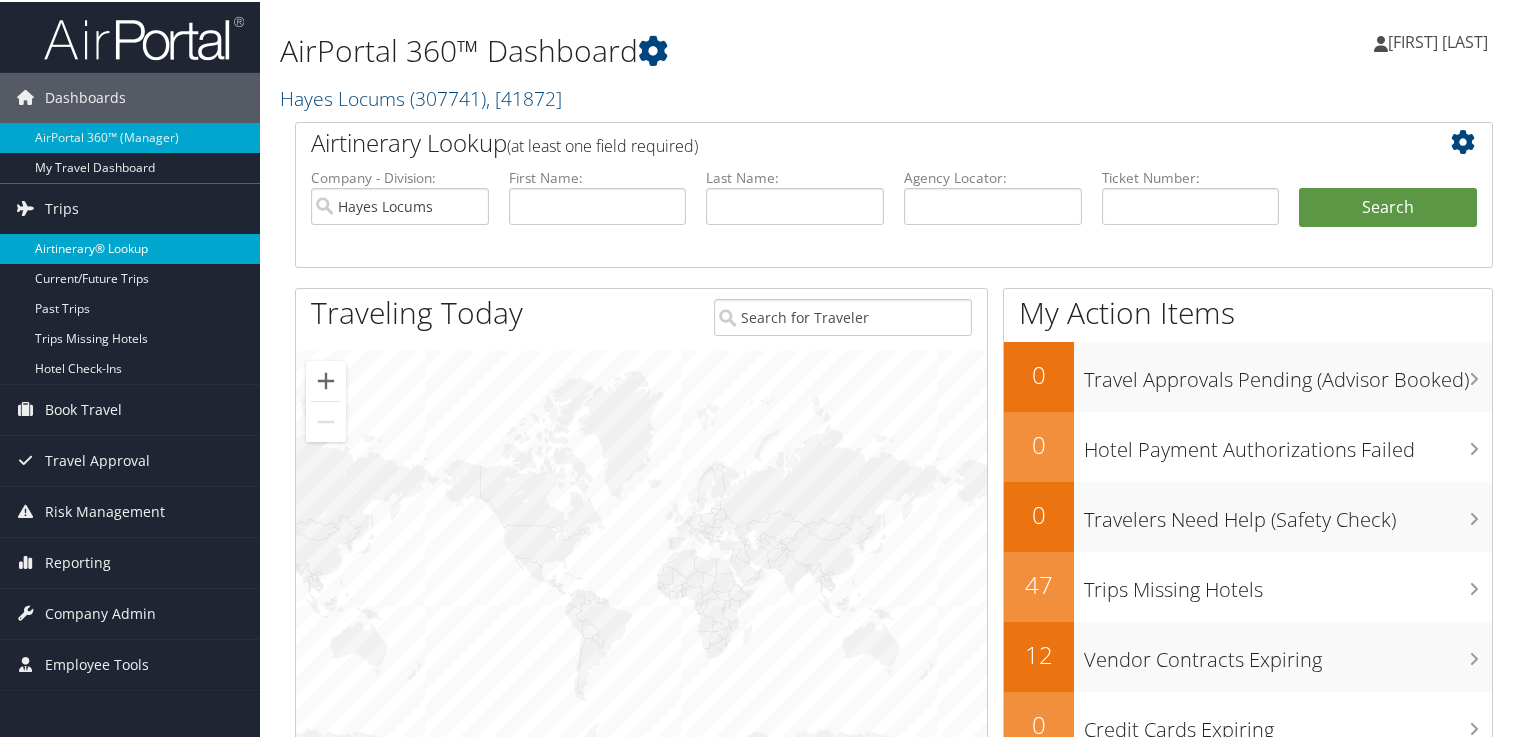 click on "Airtinerary® Lookup" at bounding box center (130, 247) 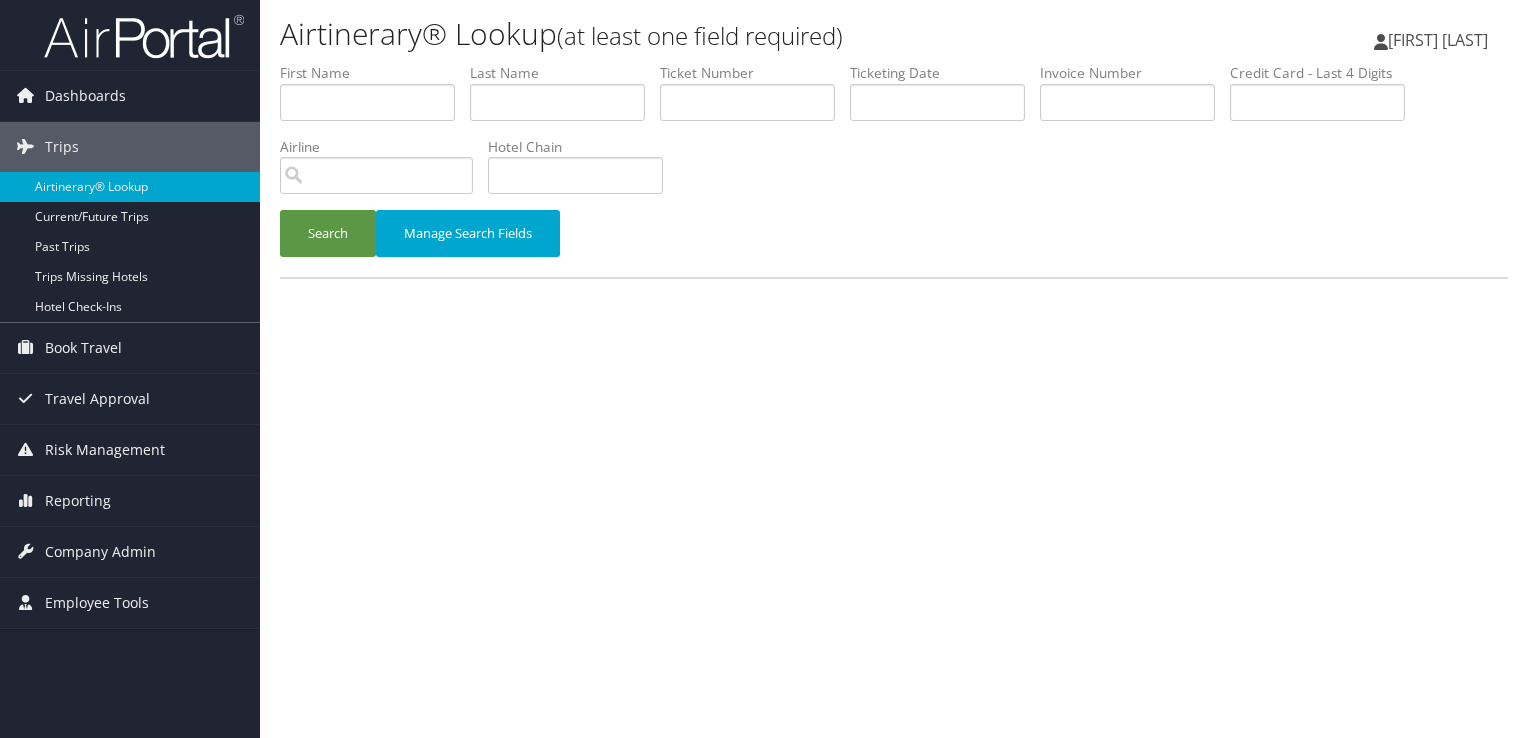 scroll, scrollTop: 0, scrollLeft: 0, axis: both 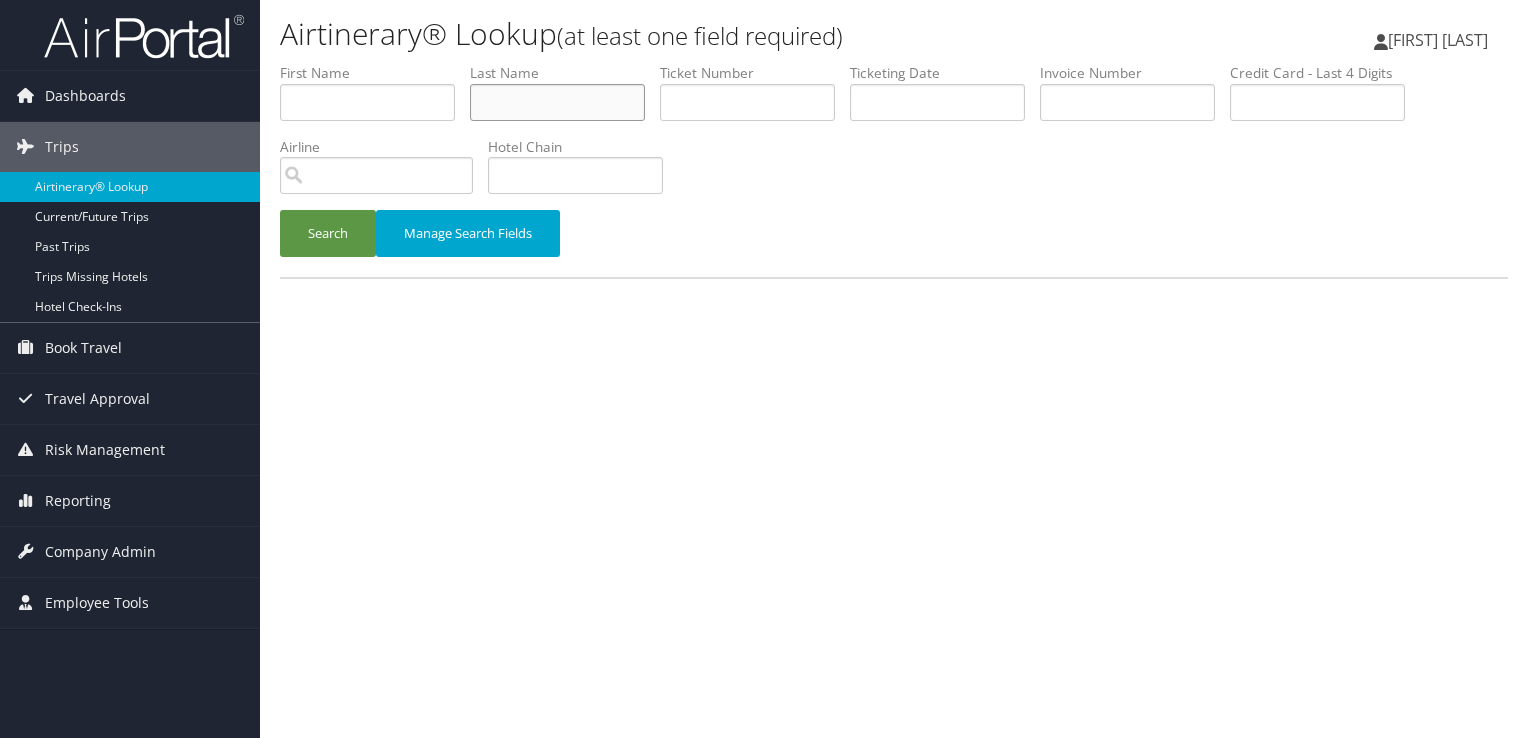 click at bounding box center [557, 102] 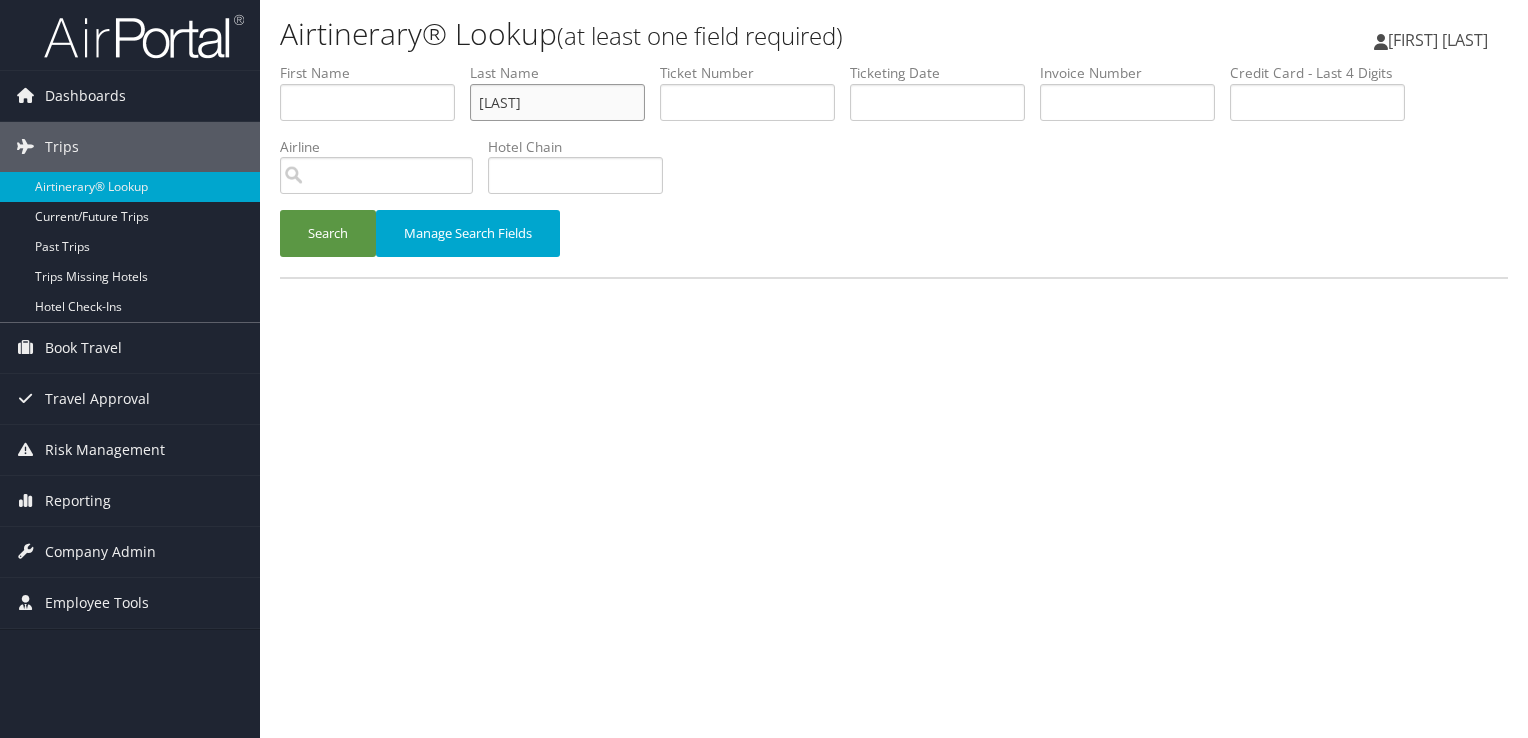 click on "Search" at bounding box center (328, 233) 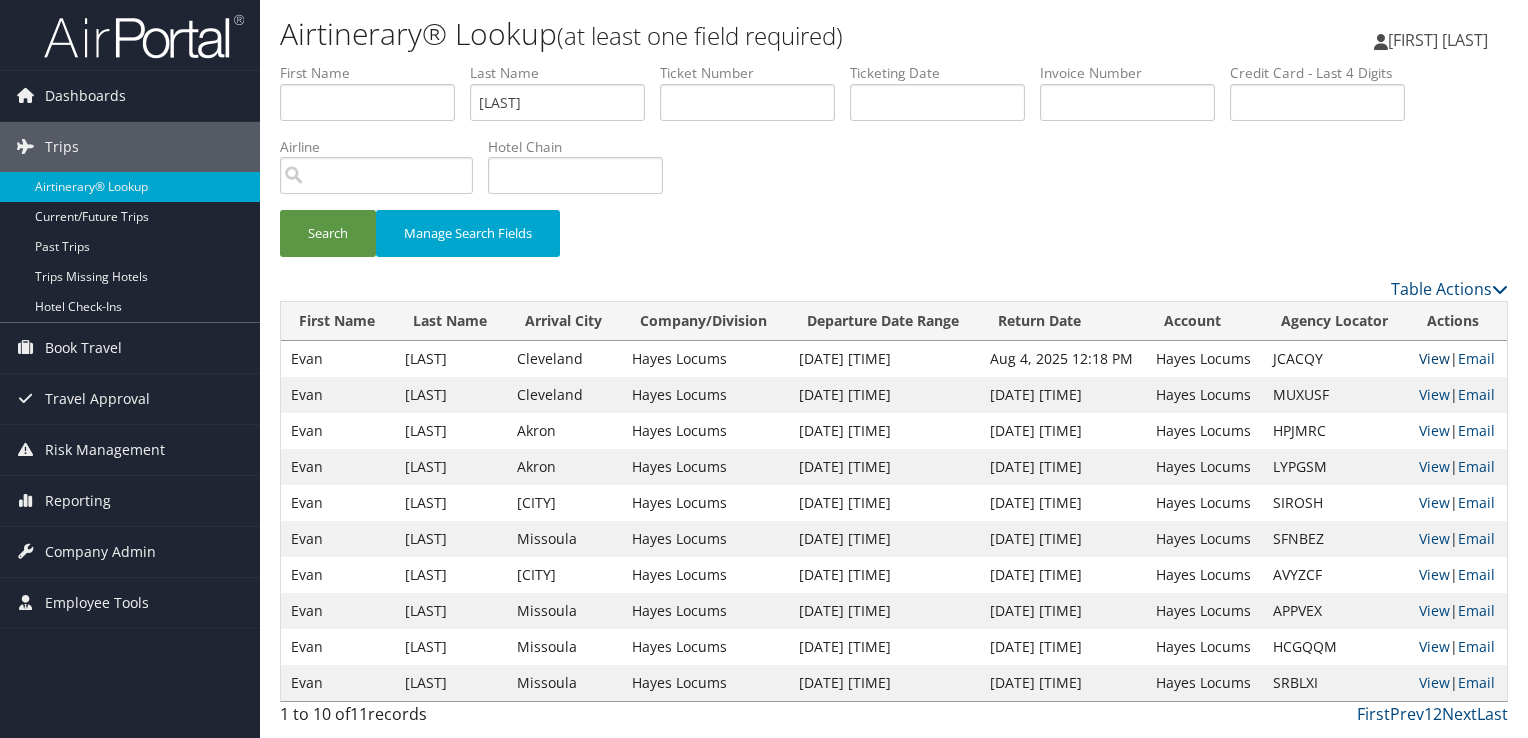click on "View" at bounding box center [1434, 358] 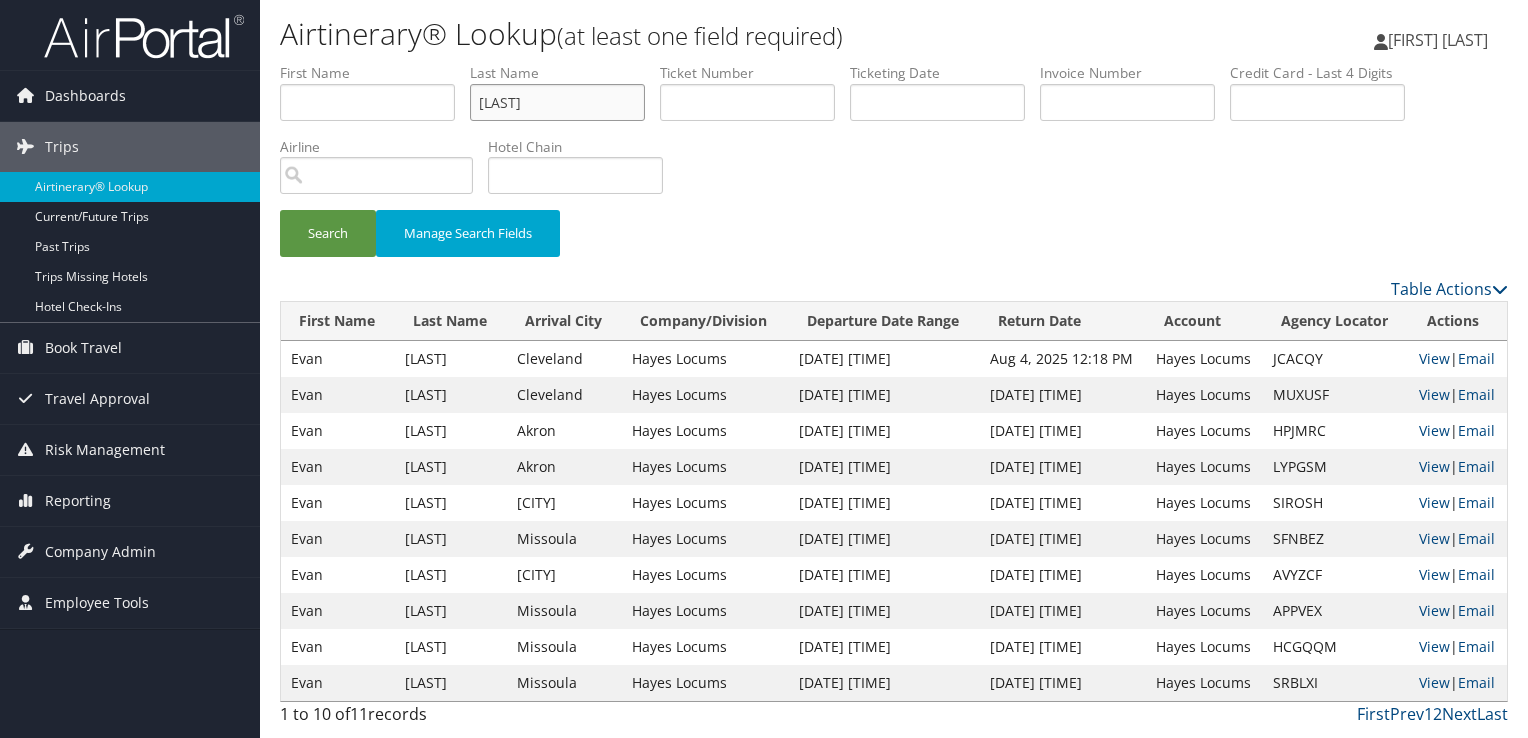 drag, startPoint x: 532, startPoint y: 90, endPoint x: 431, endPoint y: 118, distance: 104.80935 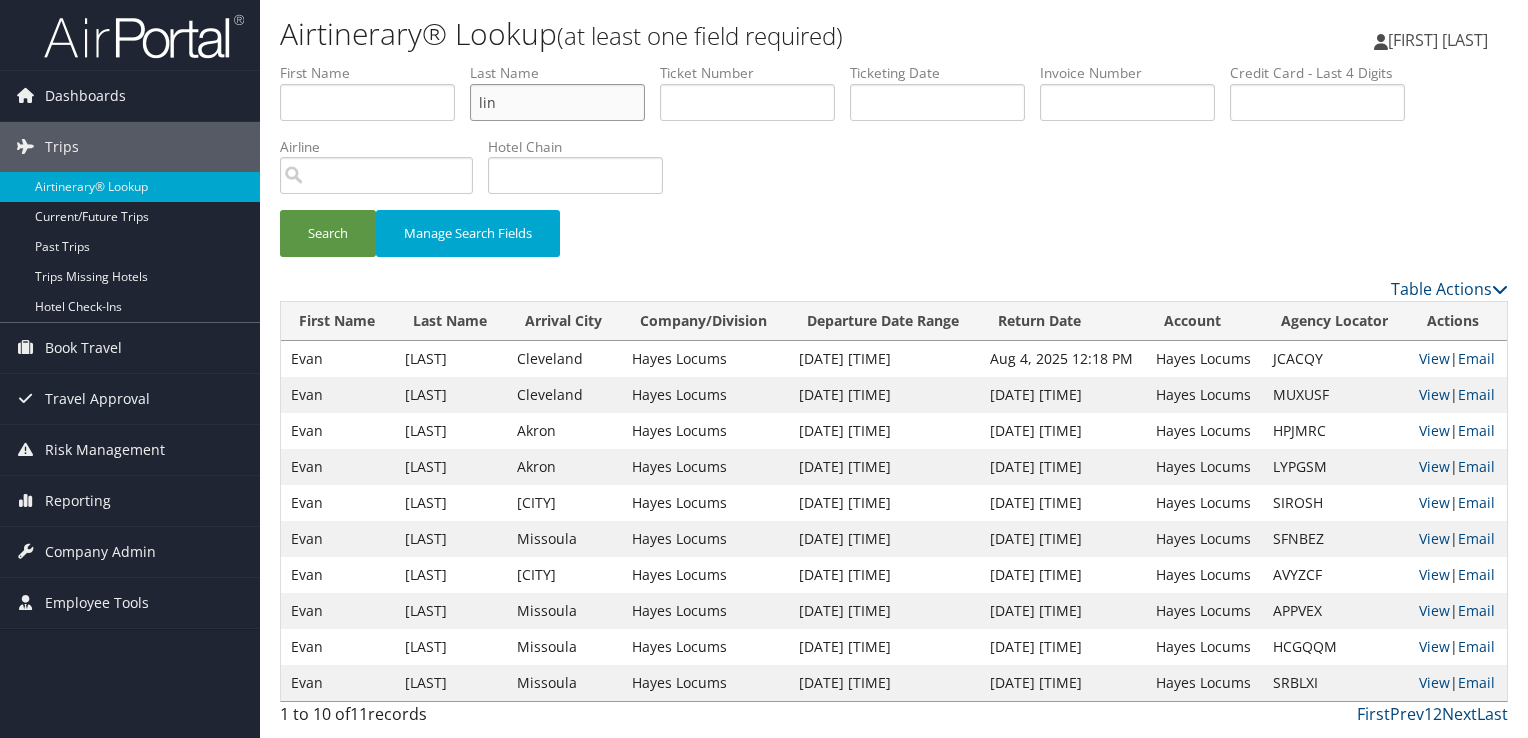 click on "Search" at bounding box center [328, 233] 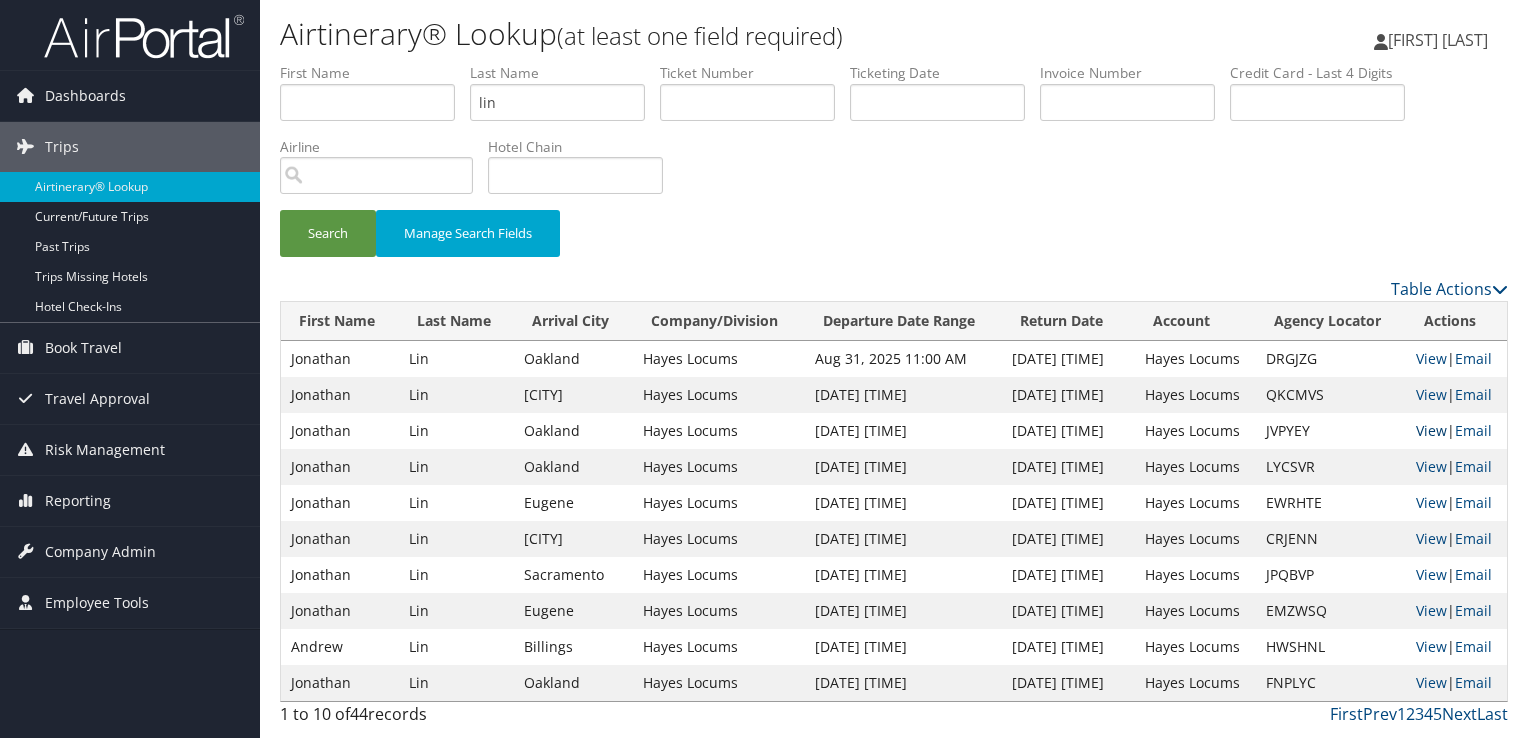 click on "View" at bounding box center [1431, 430] 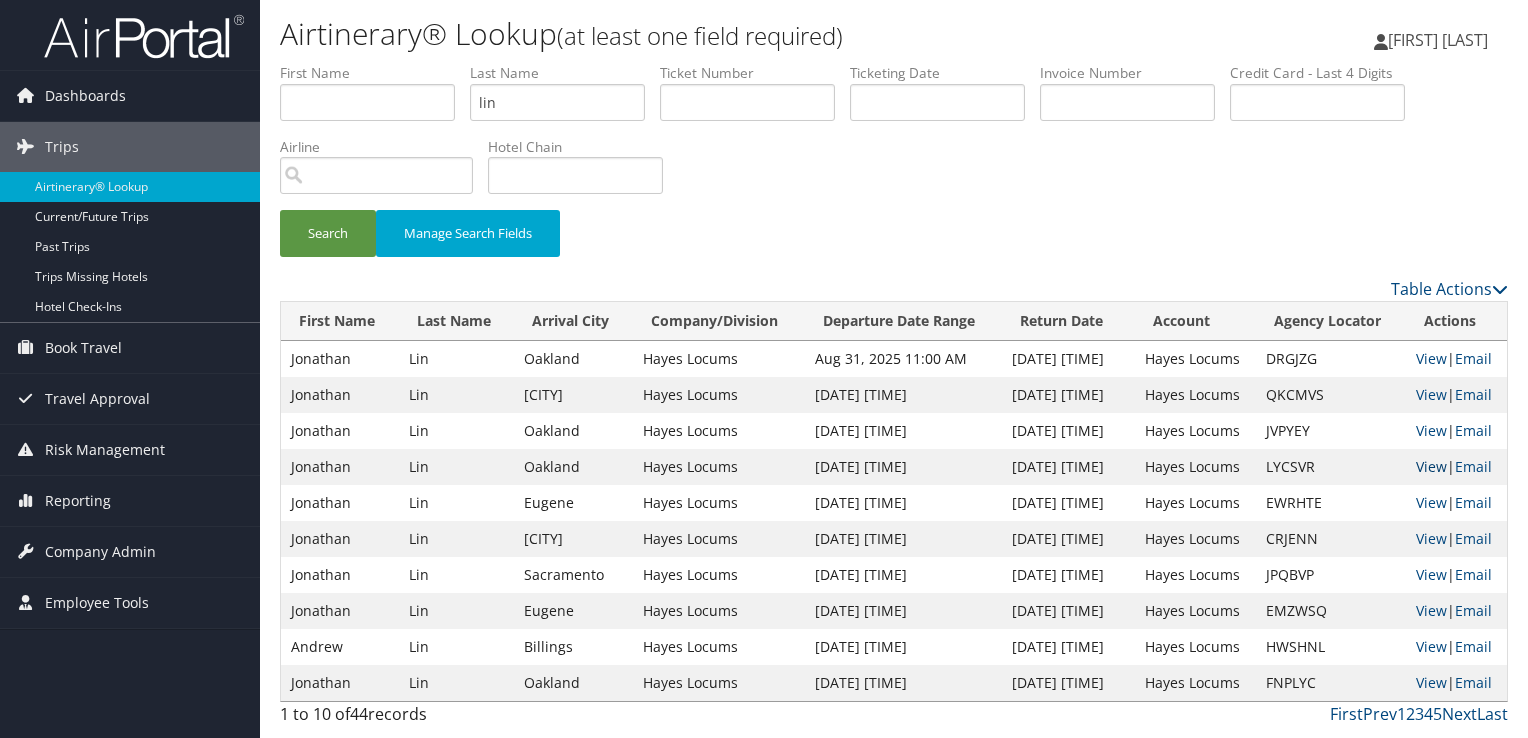 click on "View" at bounding box center (1431, 466) 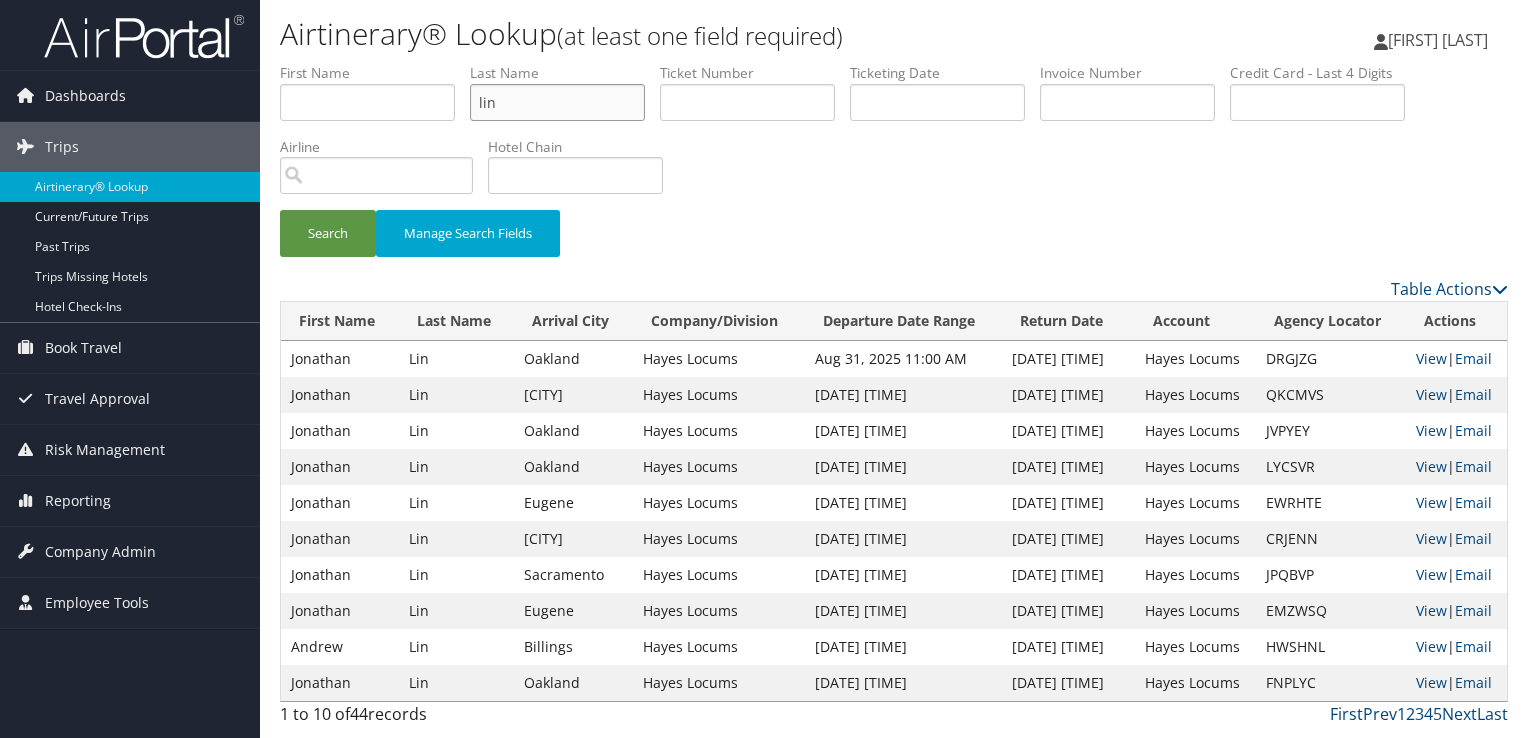 drag, startPoint x: 608, startPoint y: 95, endPoint x: 383, endPoint y: 108, distance: 225.37524 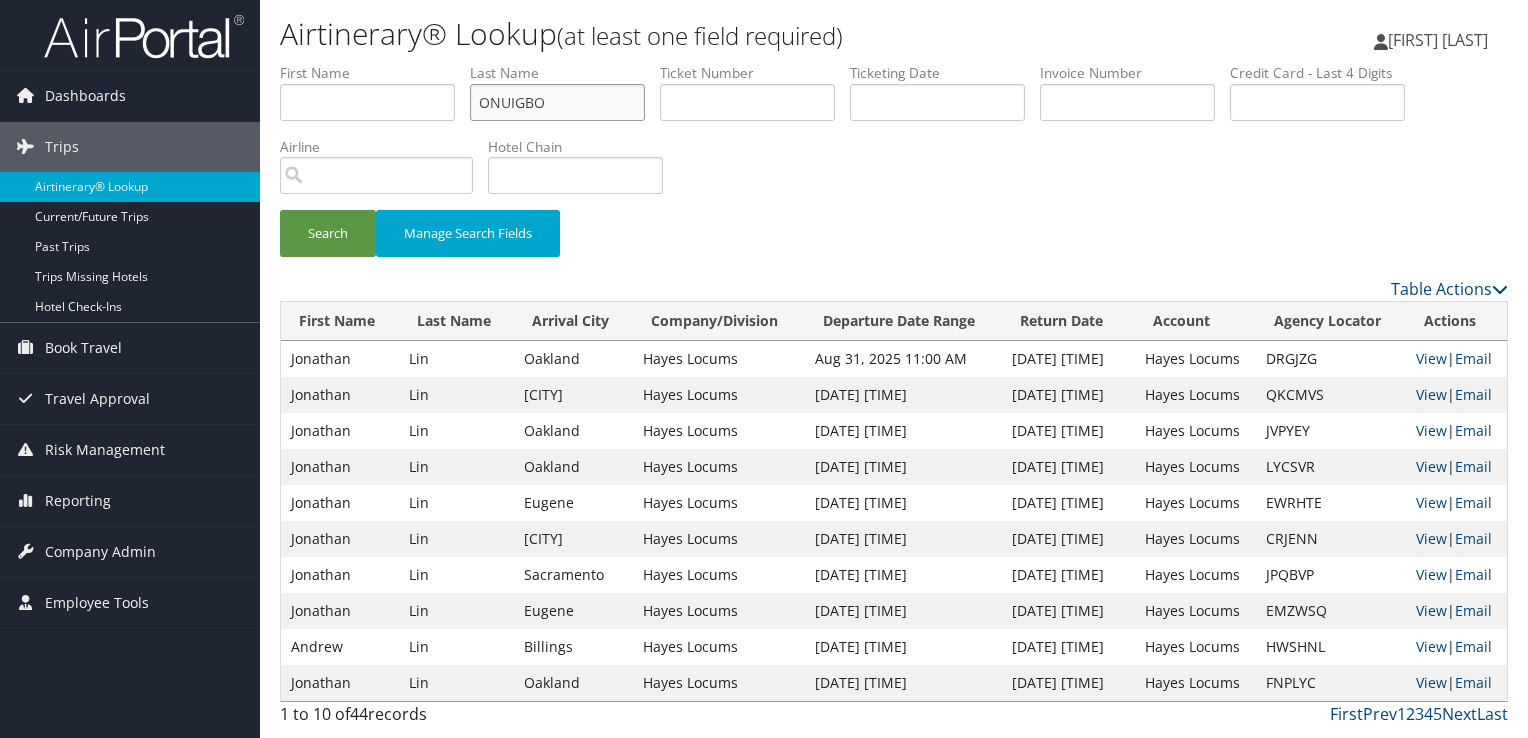 click on "Search" at bounding box center [328, 233] 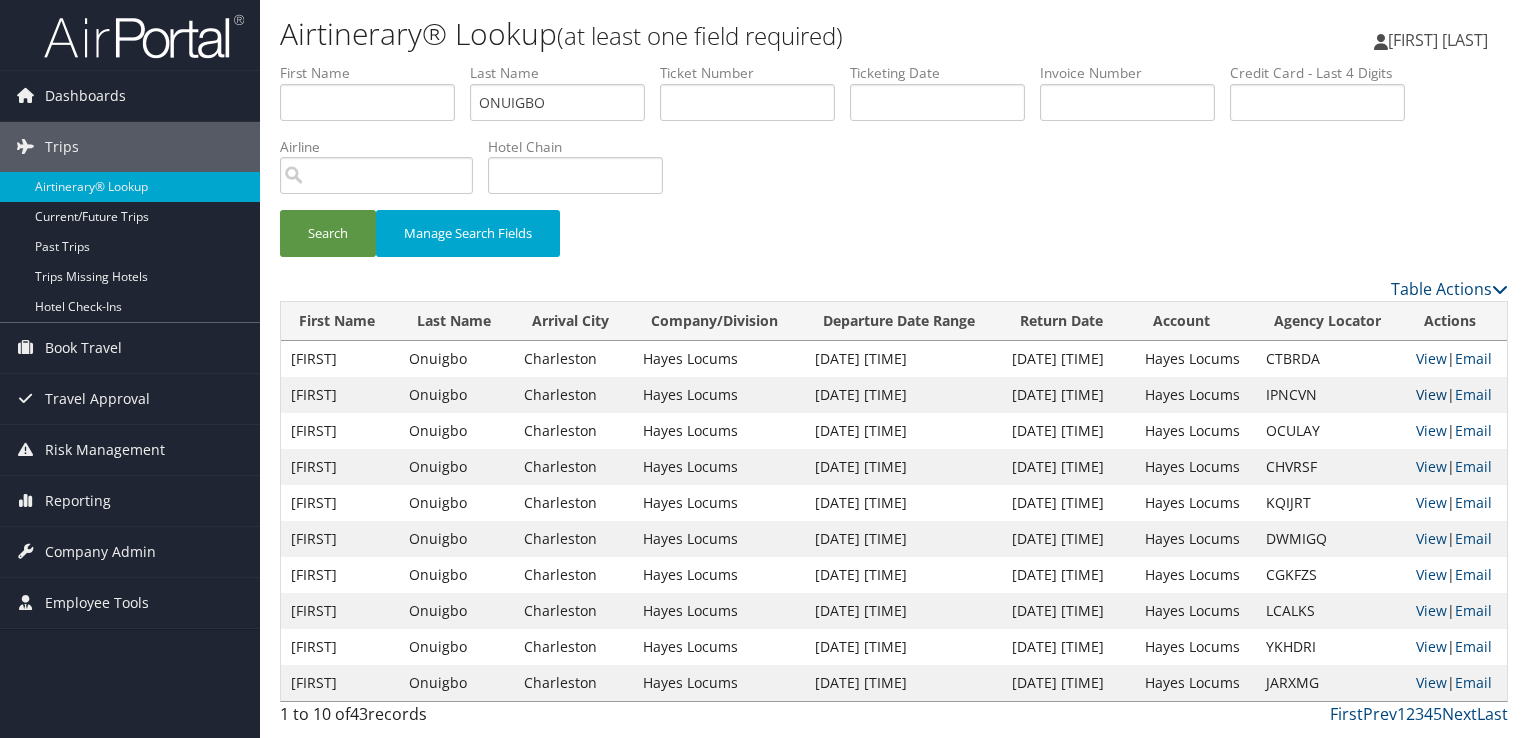 click on "View" at bounding box center [1431, 394] 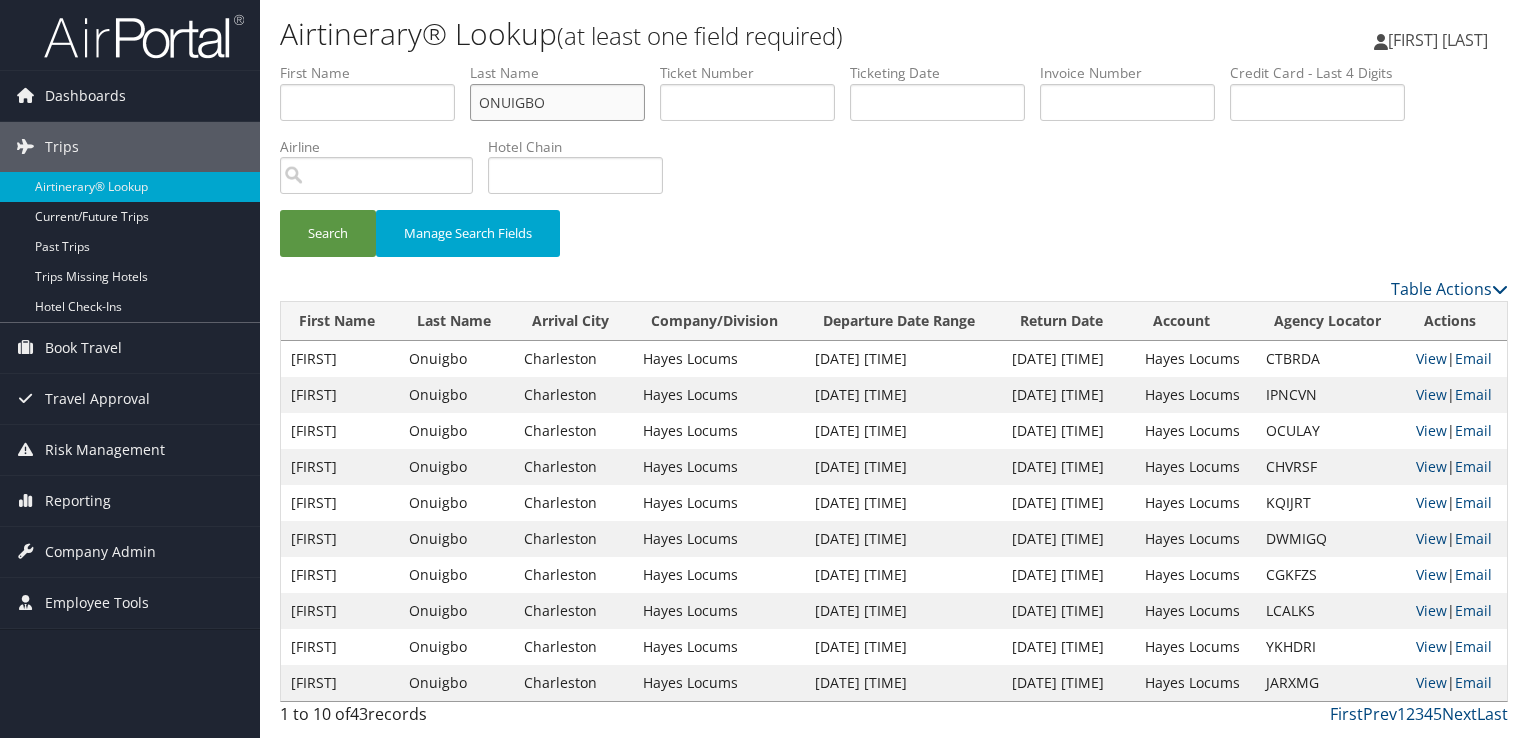 drag, startPoint x: 584, startPoint y: 98, endPoint x: 377, endPoint y: 114, distance: 207.61743 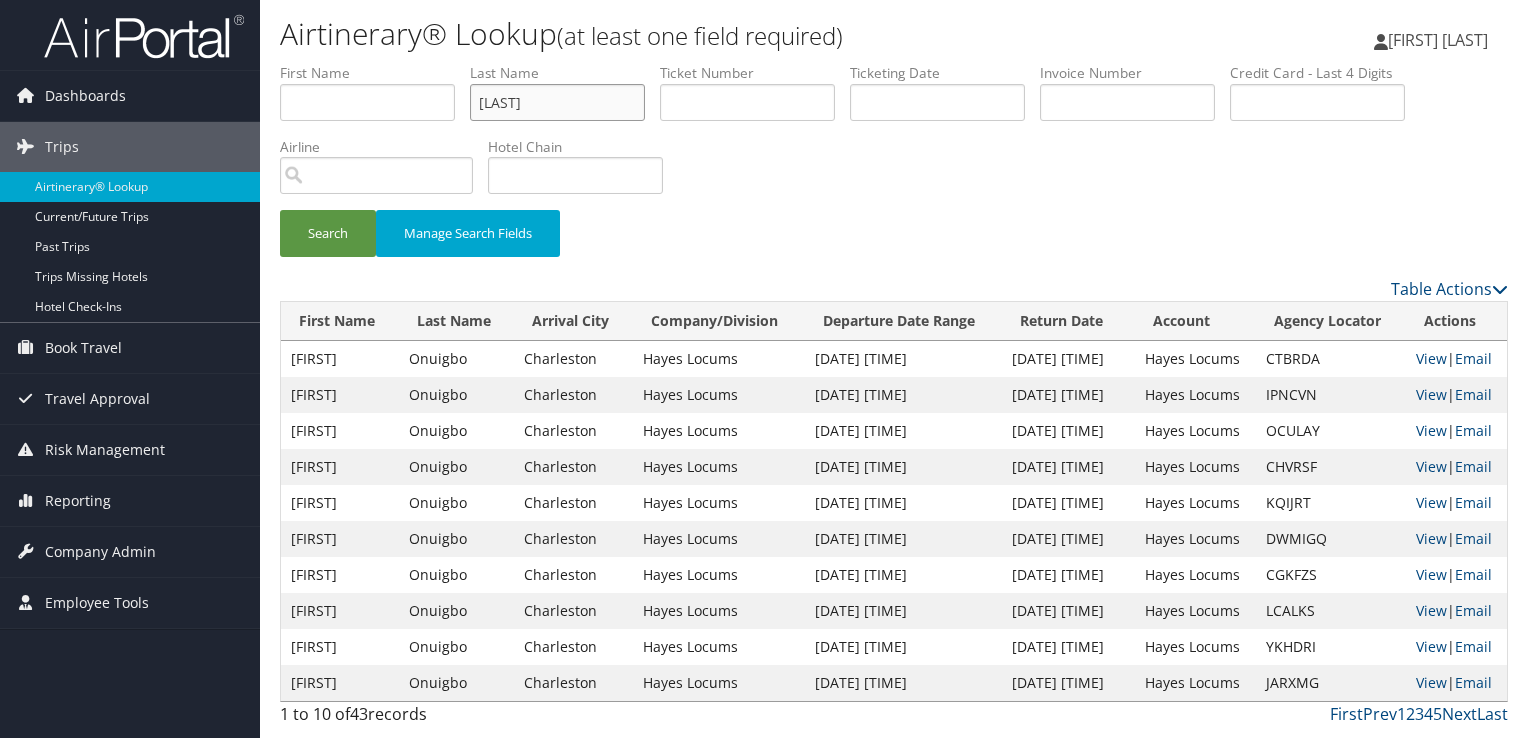 click on "Search" at bounding box center (328, 233) 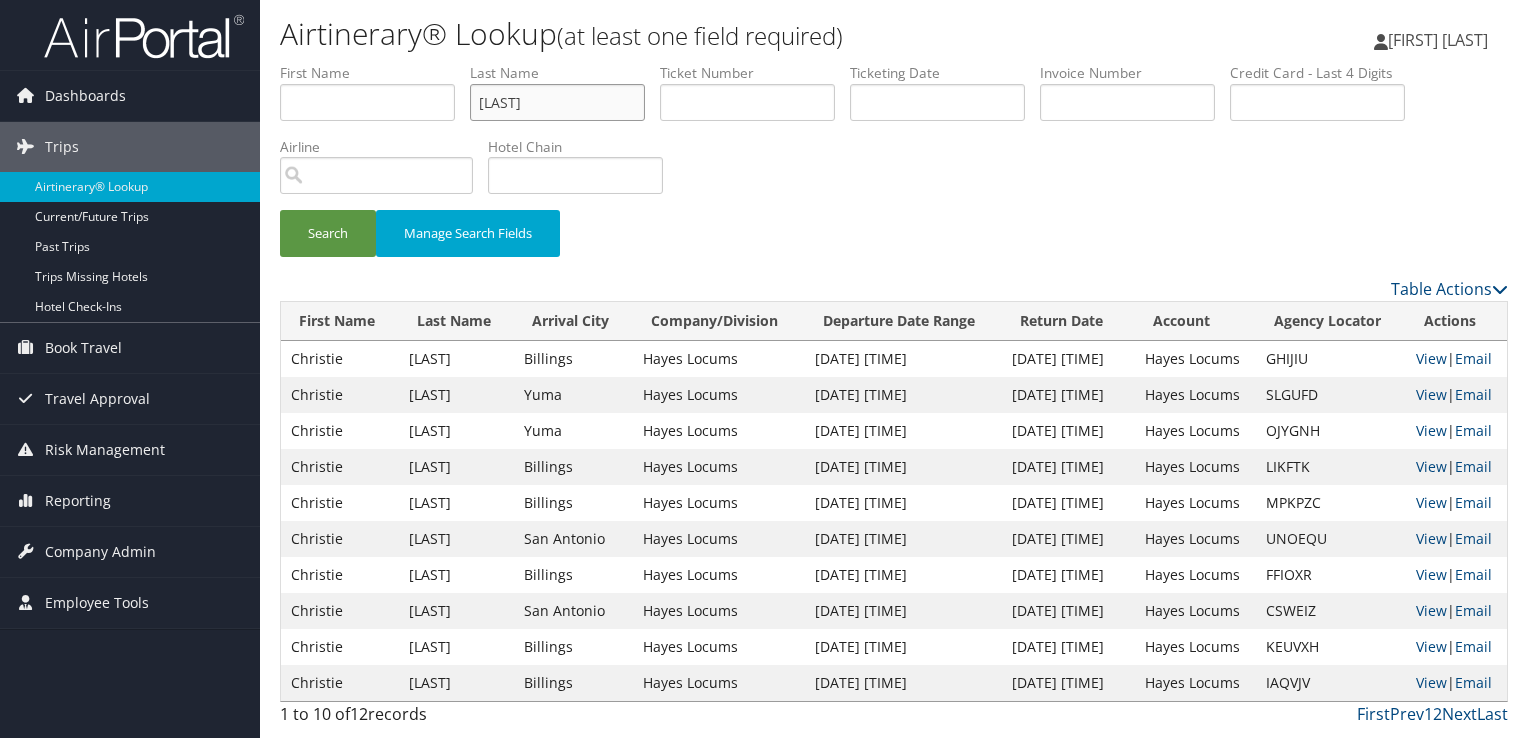 drag, startPoint x: 568, startPoint y: 118, endPoint x: 389, endPoint y: 110, distance: 179.17868 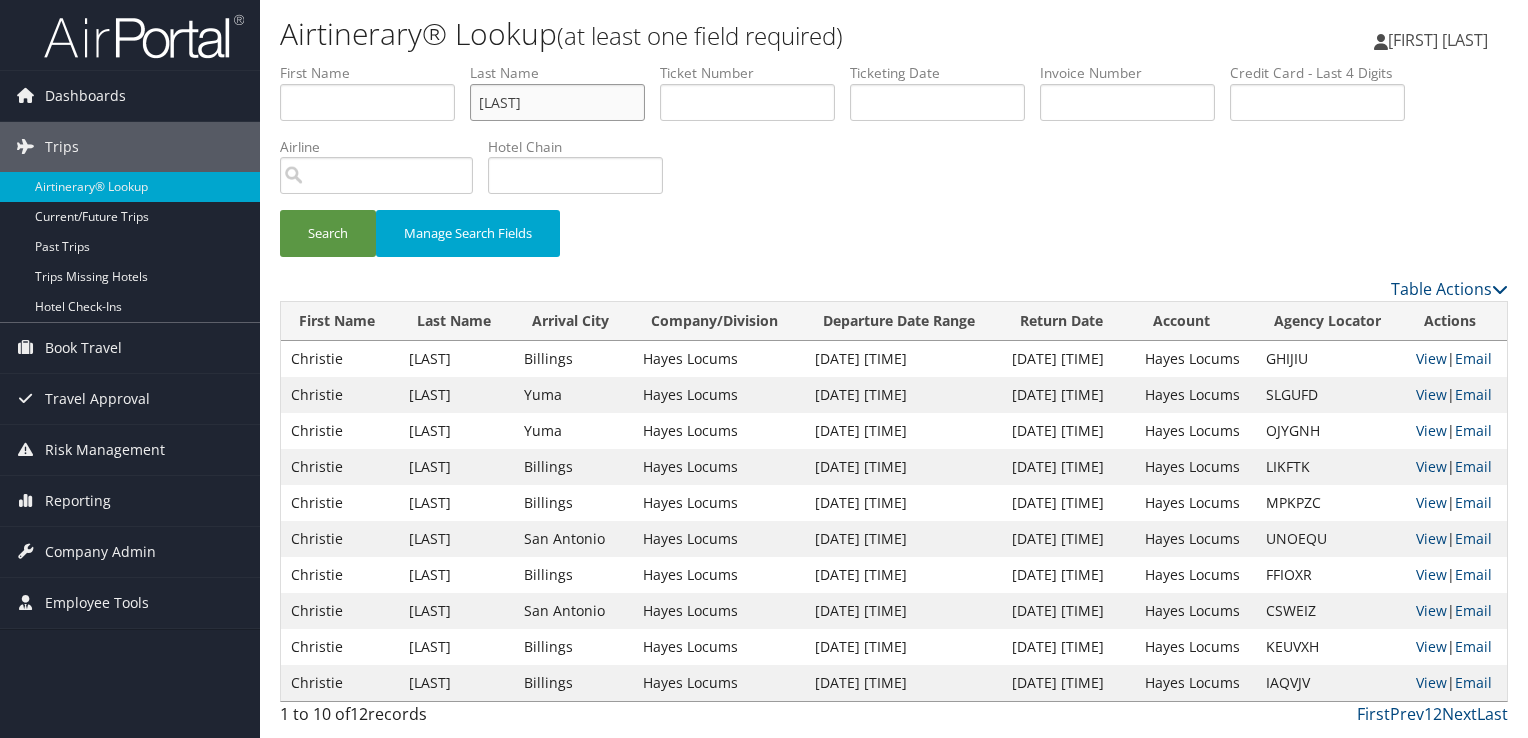 click on "Search" at bounding box center [328, 233] 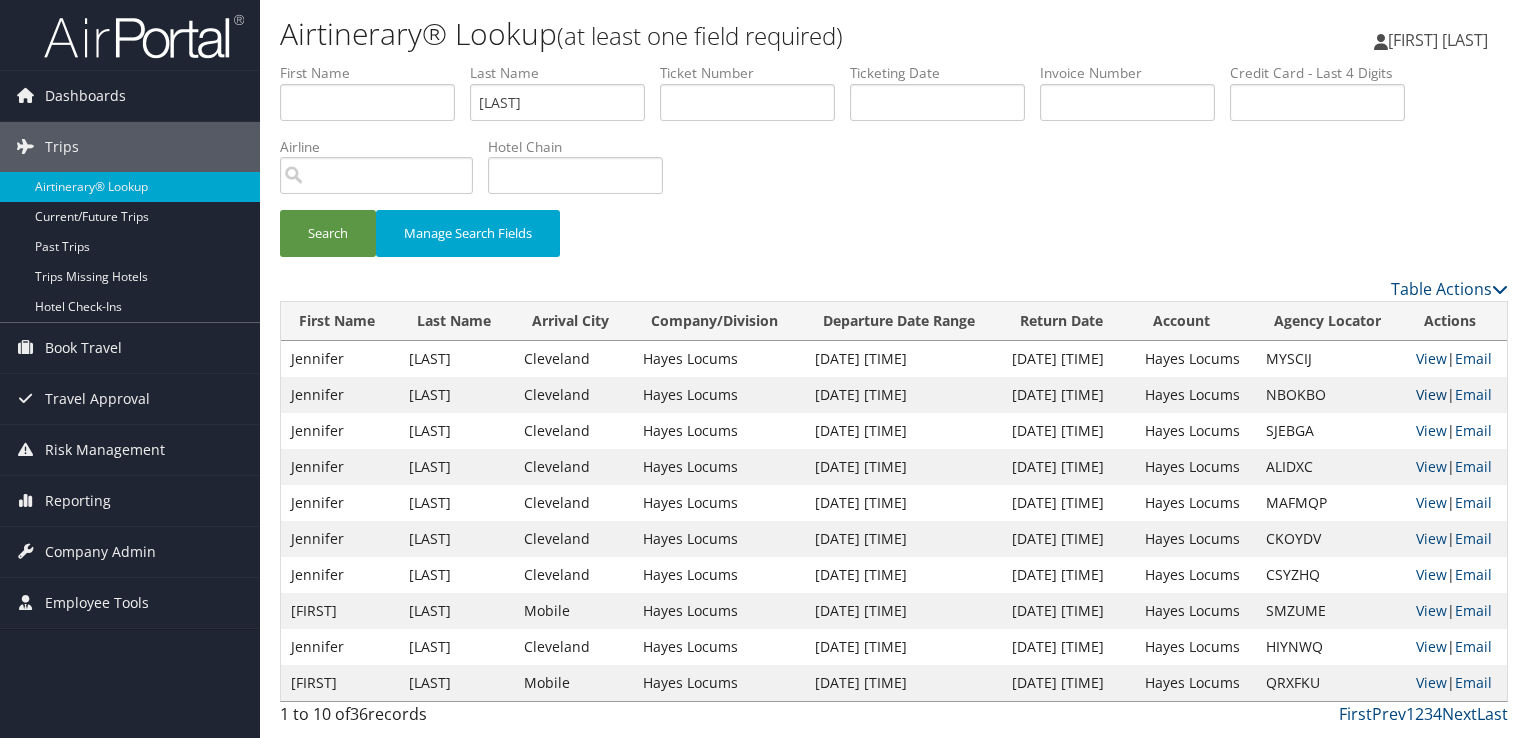 click on "View" at bounding box center [1431, 394] 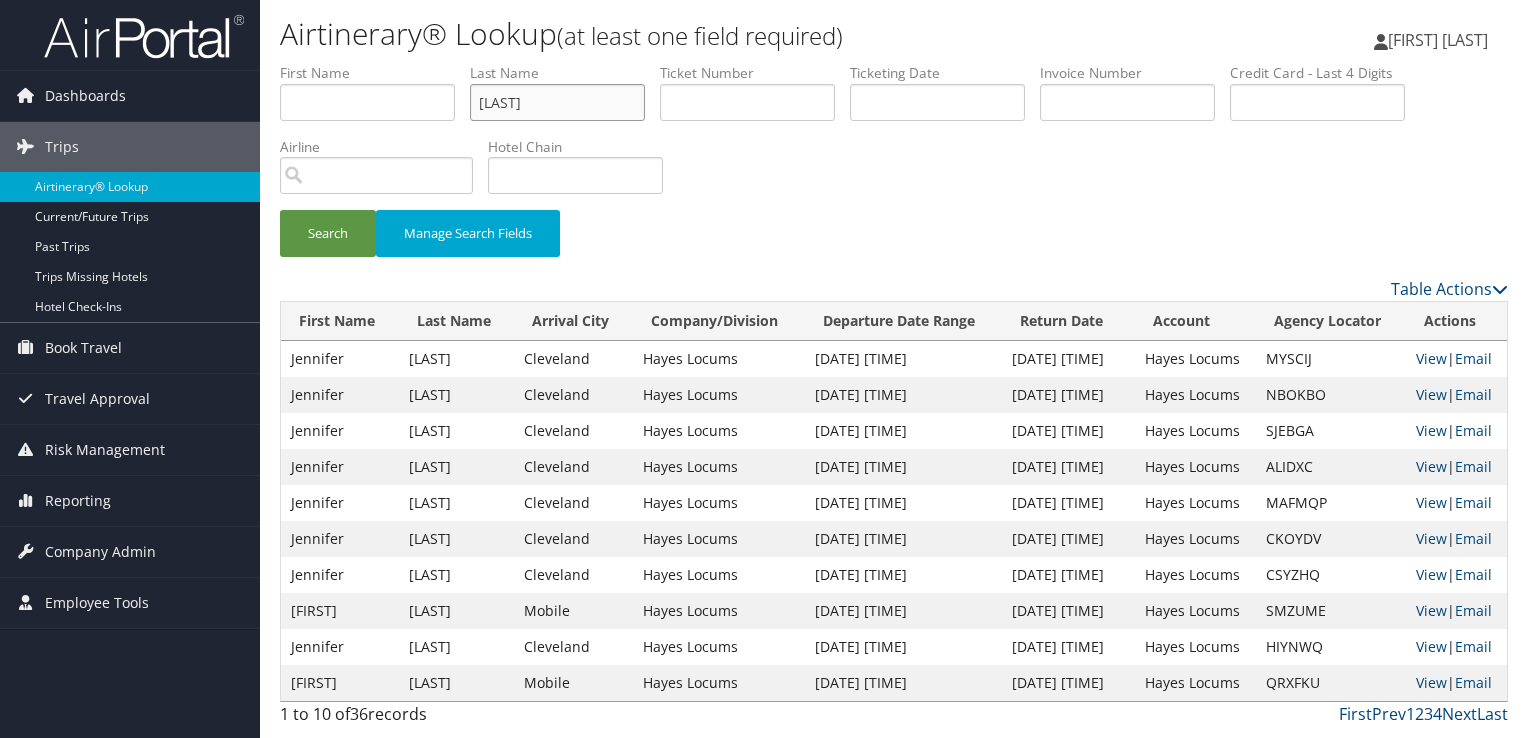 drag, startPoint x: 620, startPoint y: 108, endPoint x: 398, endPoint y: 104, distance: 222.03603 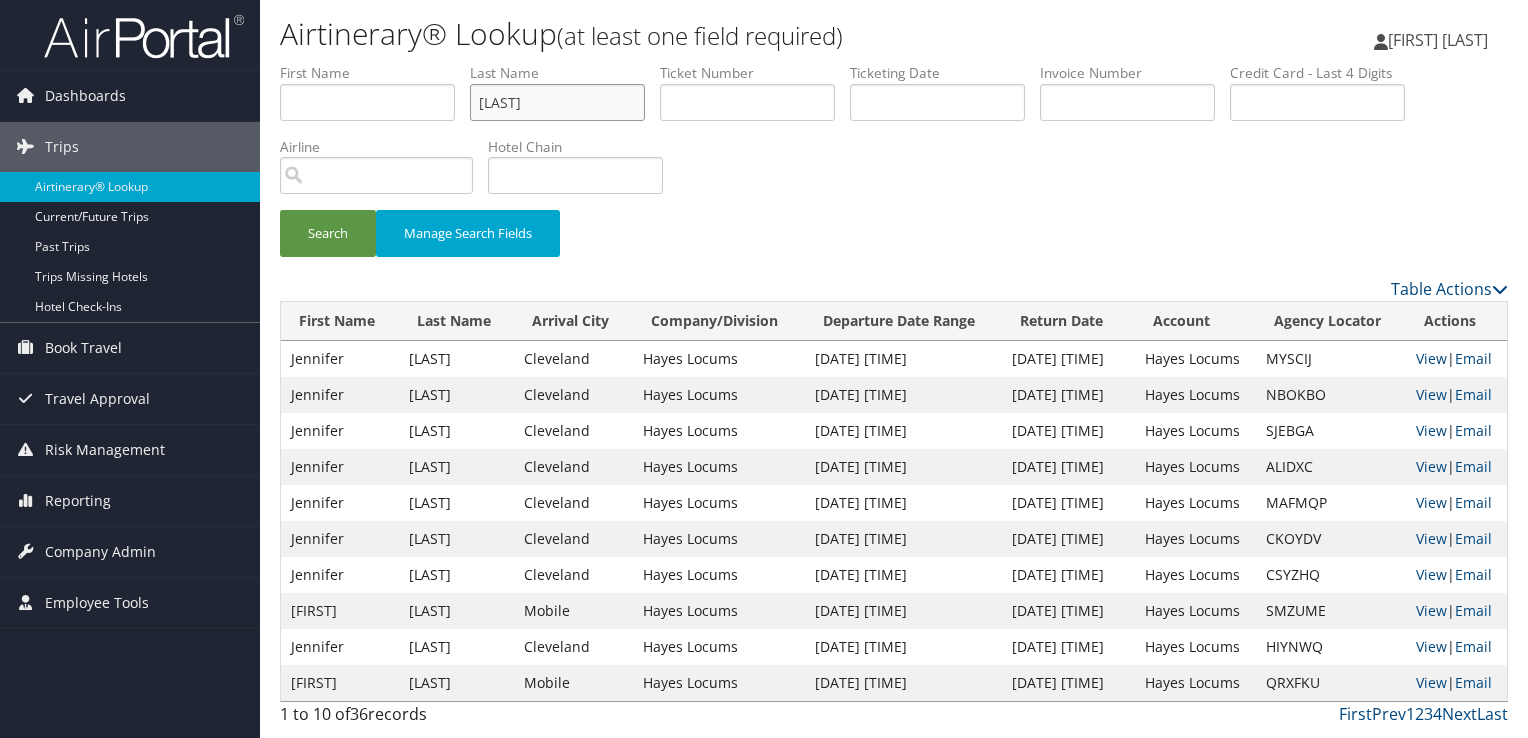 click on "Search" at bounding box center (328, 233) 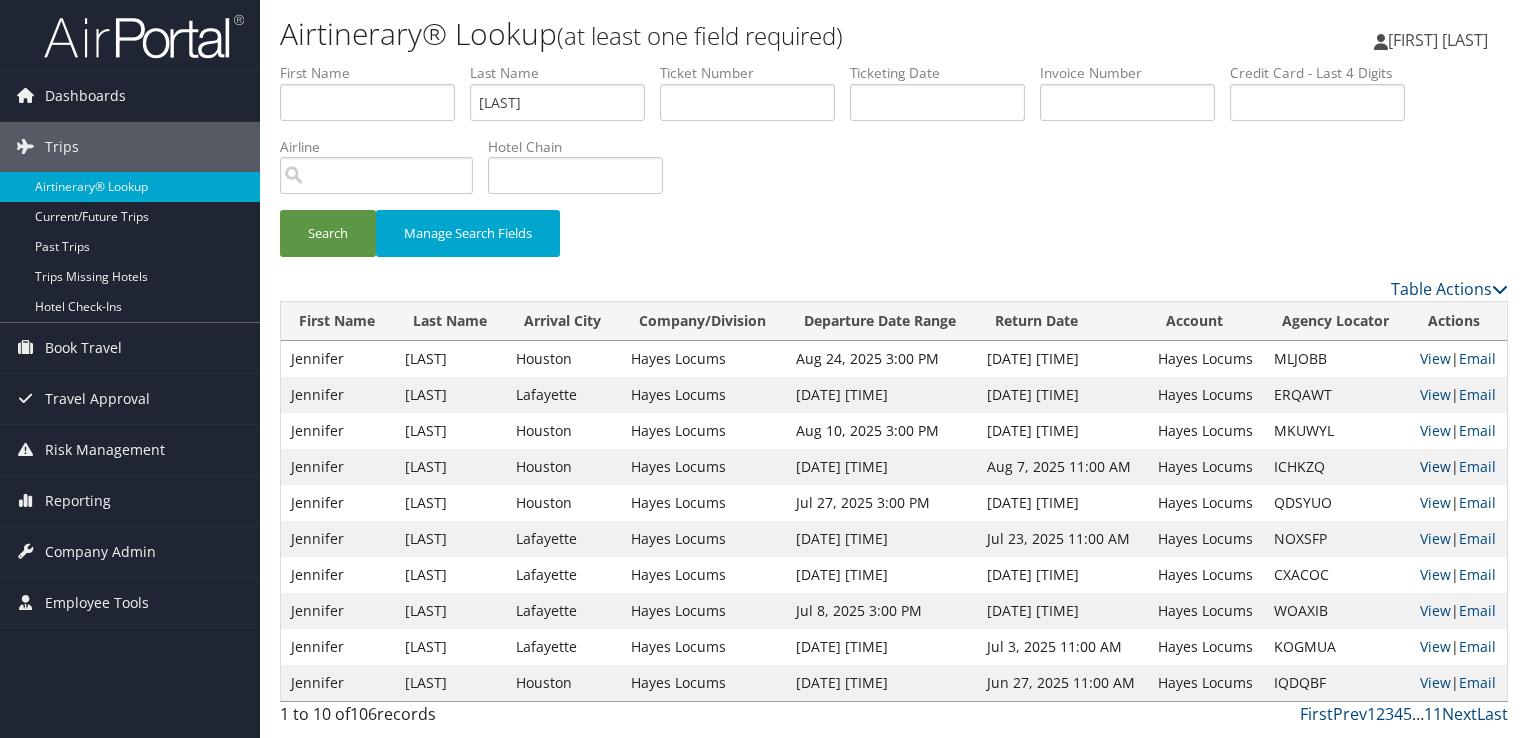 click on "View" at bounding box center (1435, 466) 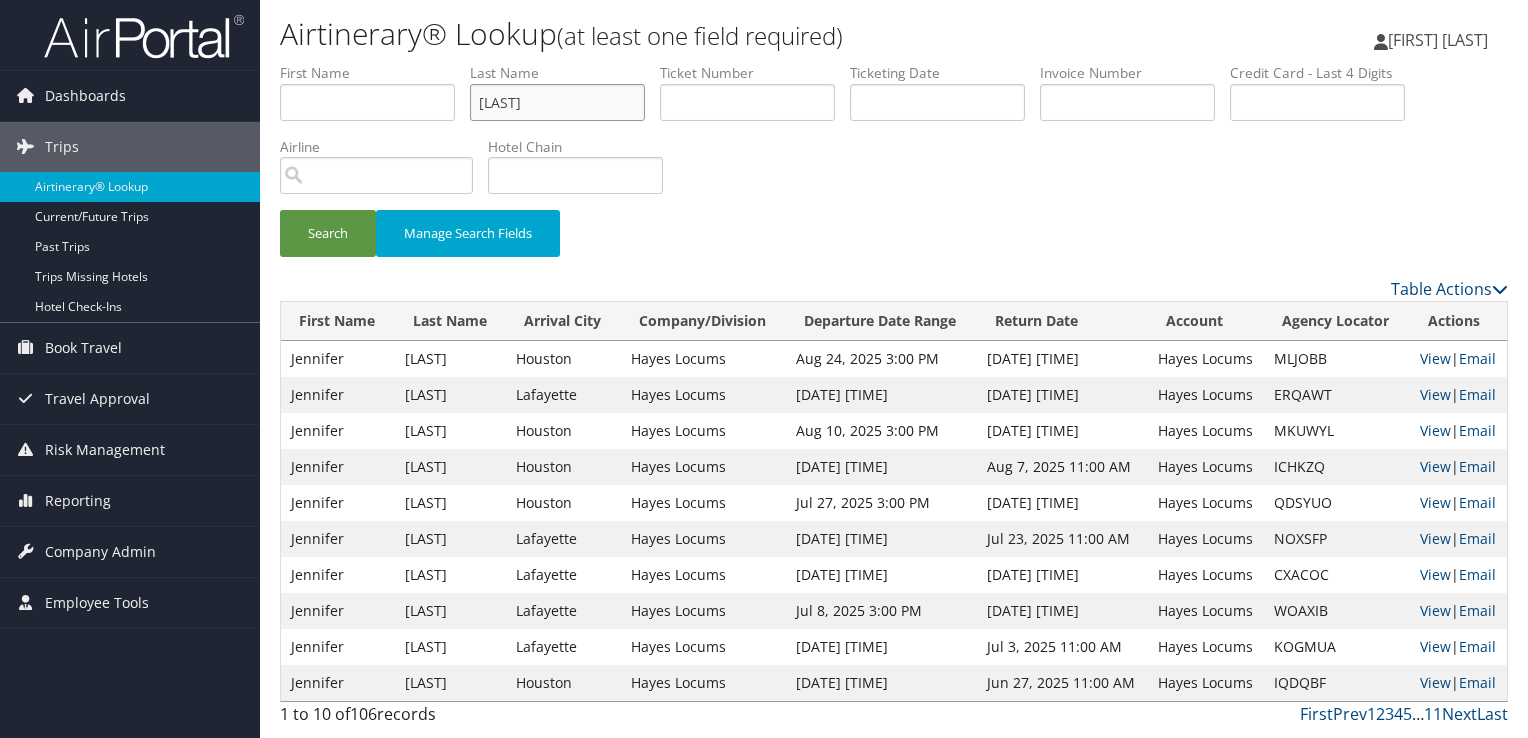 drag, startPoint x: 551, startPoint y: 105, endPoint x: 415, endPoint y: 112, distance: 136.18002 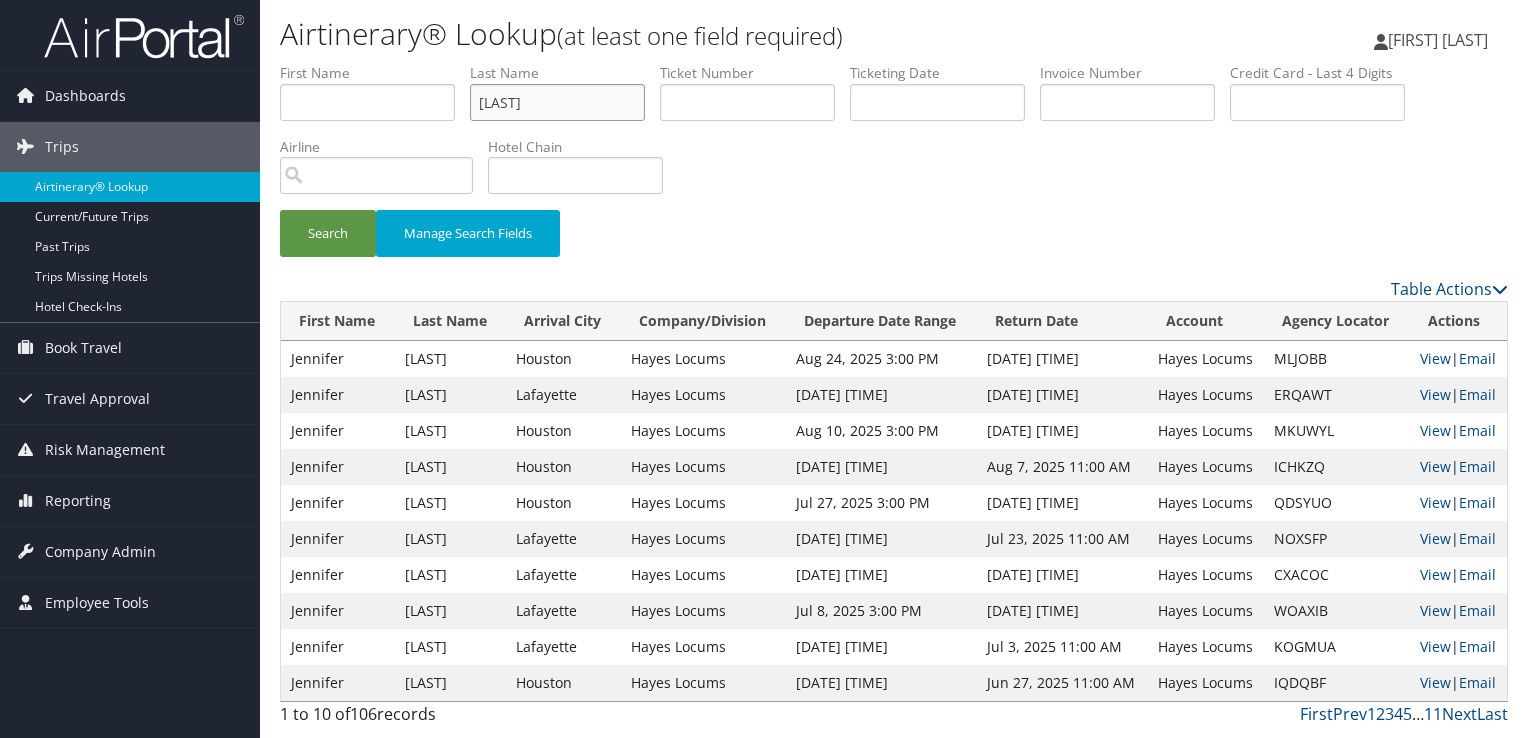 type on "ELKHOULY" 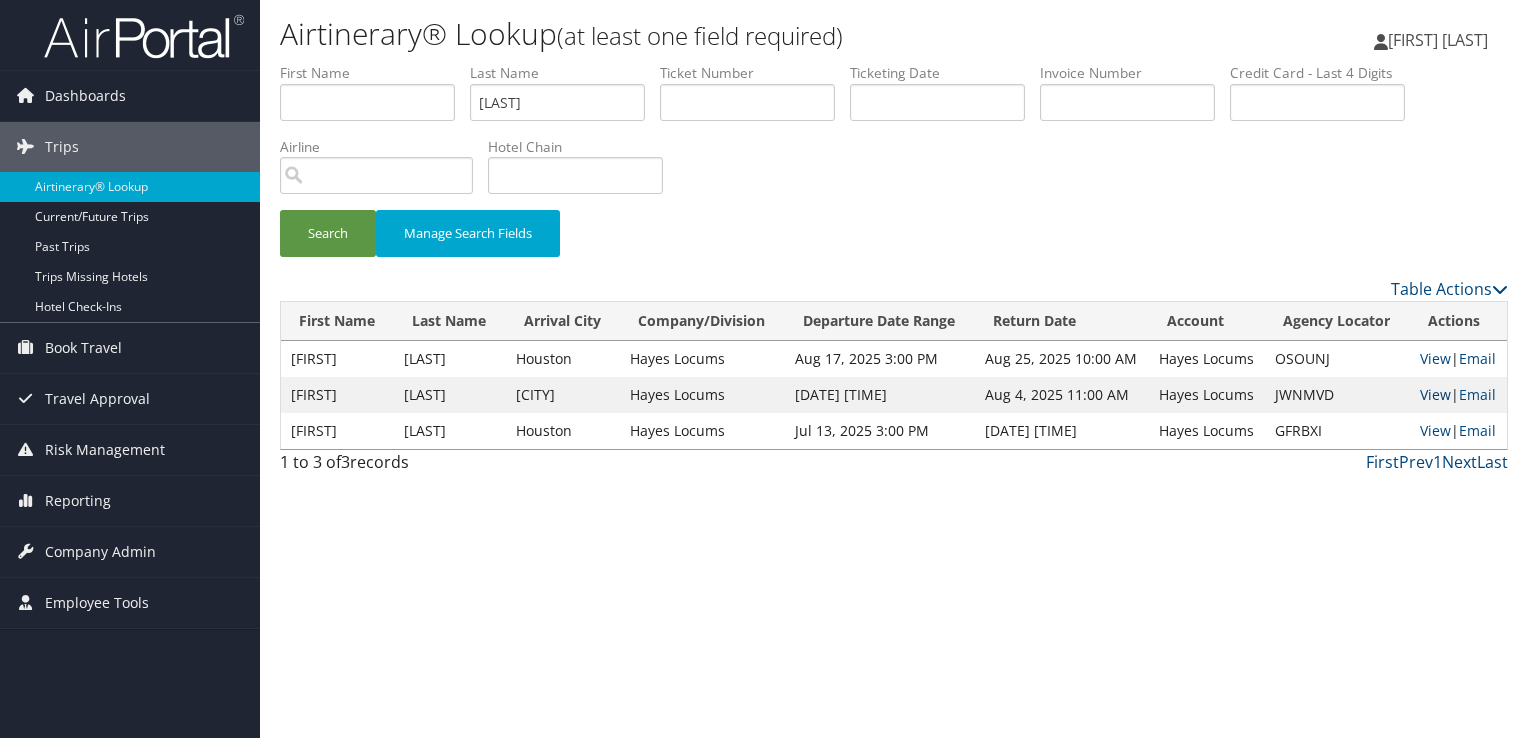 click on "View" at bounding box center [1435, 394] 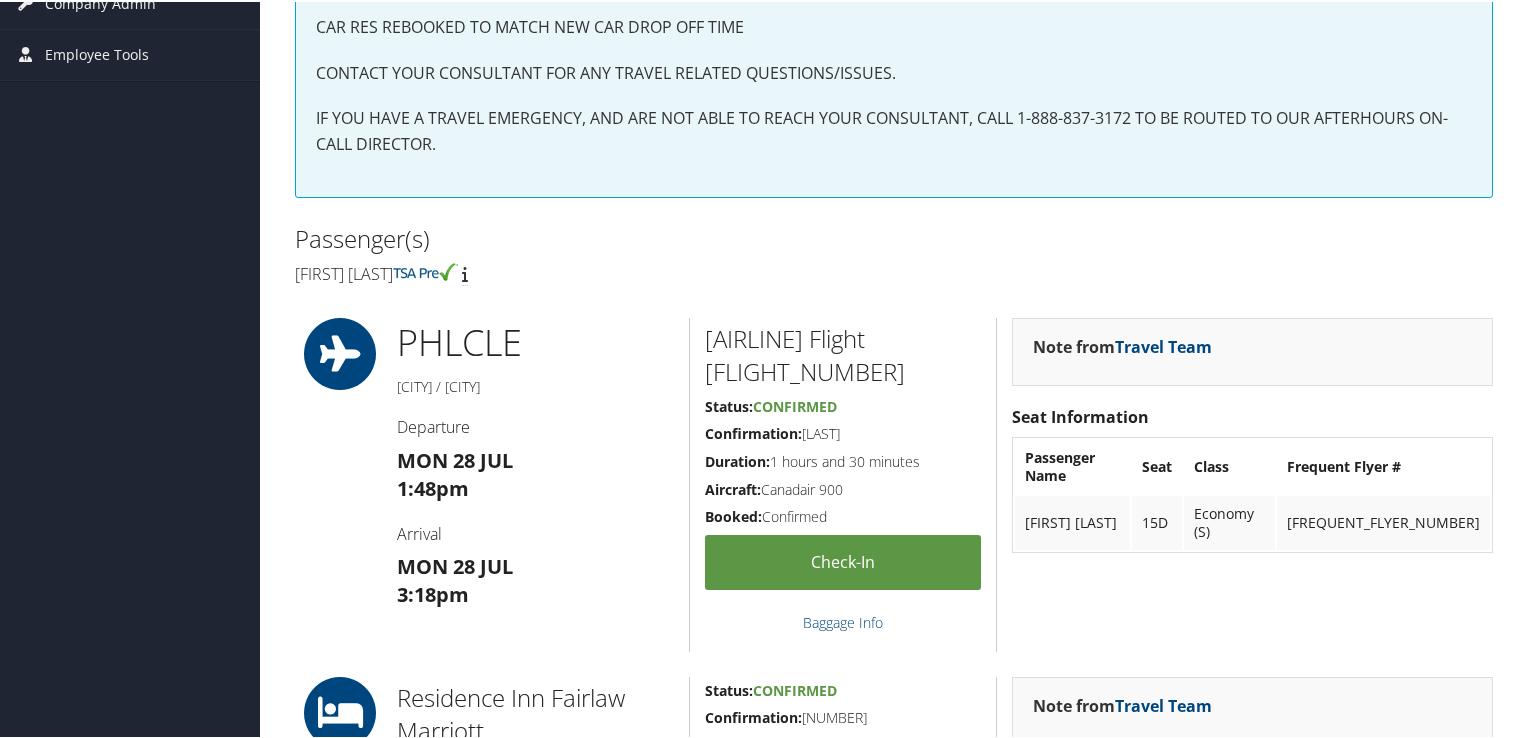 scroll, scrollTop: 700, scrollLeft: 0, axis: vertical 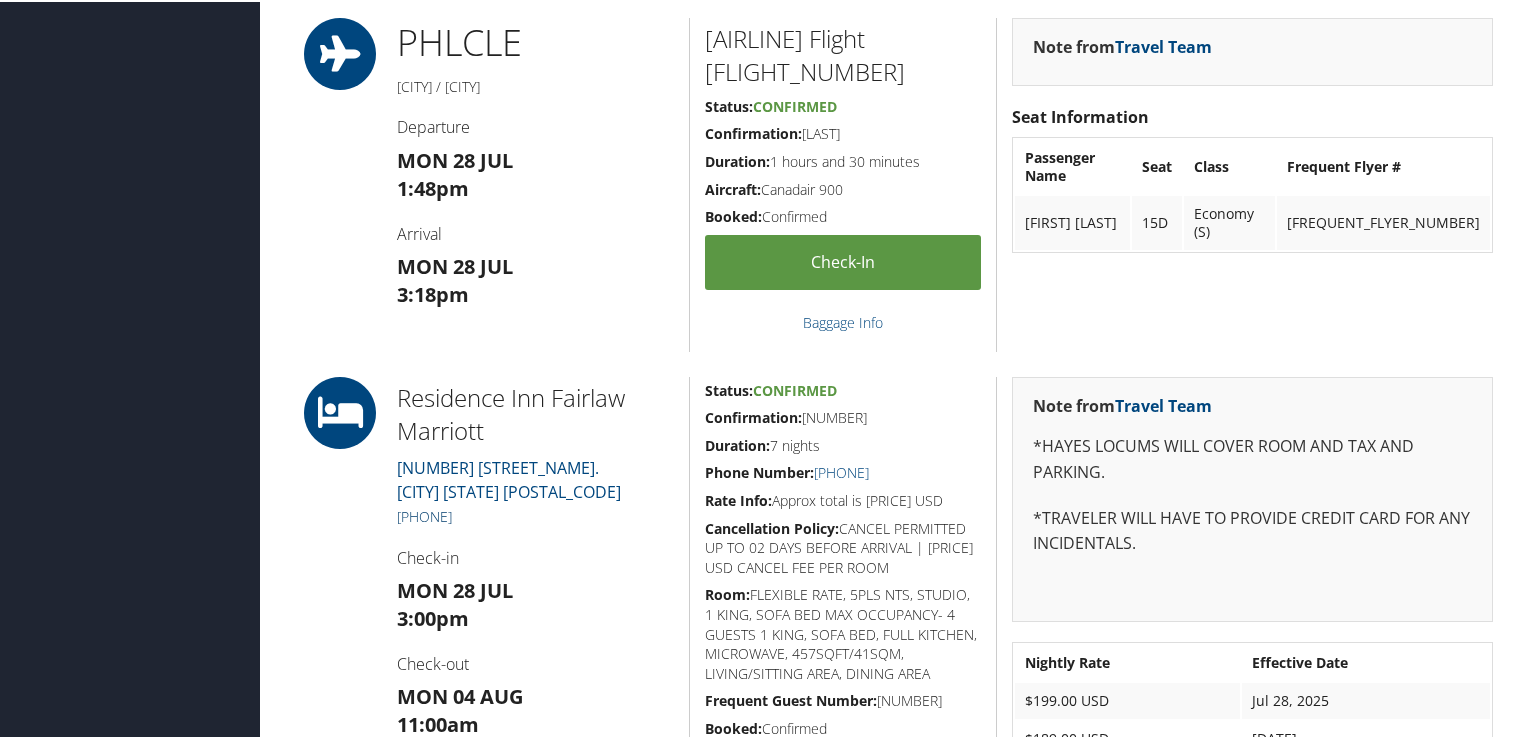 click on "[PHONE]" at bounding box center (424, 514) 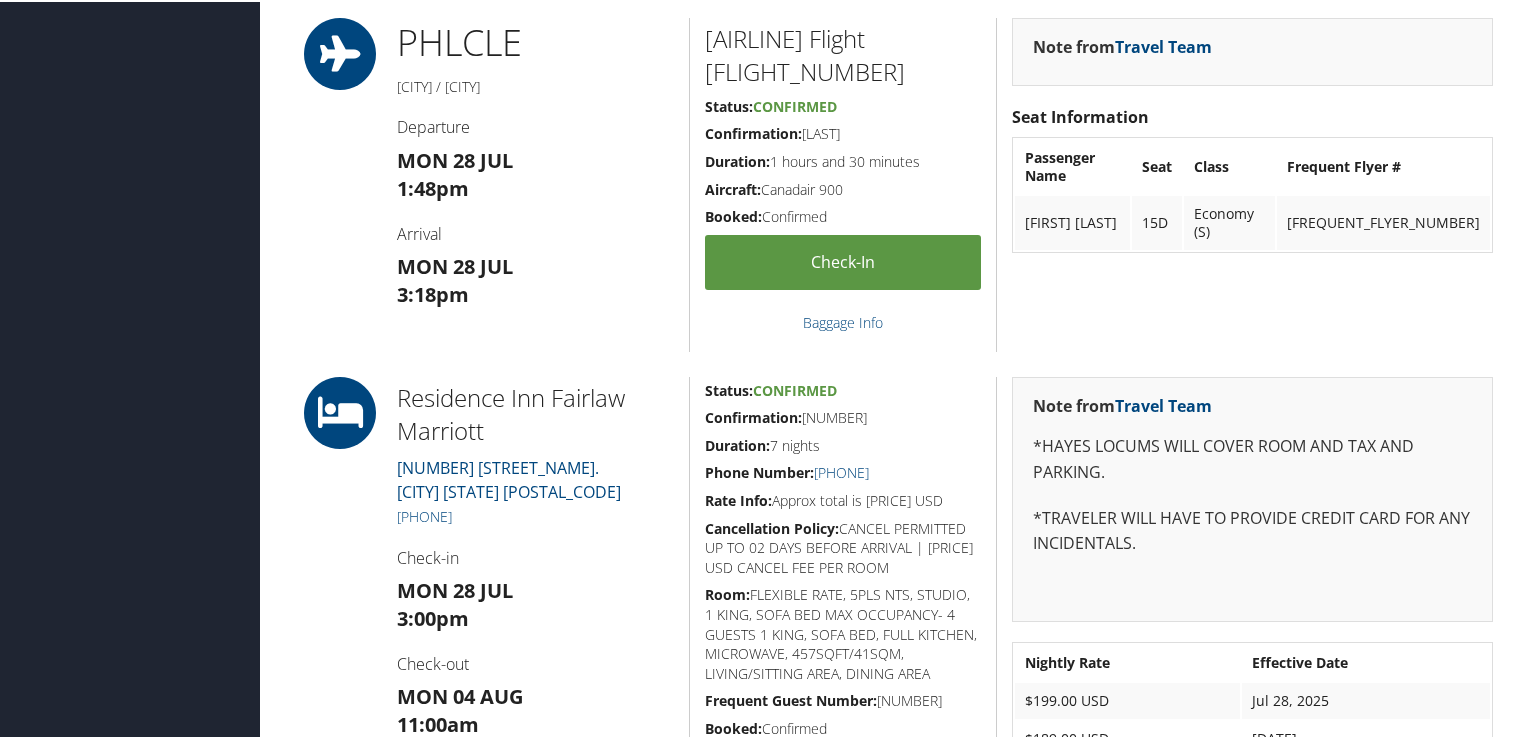 click on "Note from  Travel Team
Seat Information
Passenger Name                      Seat
Class                      Frequent Flyer #
EVAN PAUL NADLER                          15D
Economy (S)                           4HP4442" at bounding box center [1252, 183] 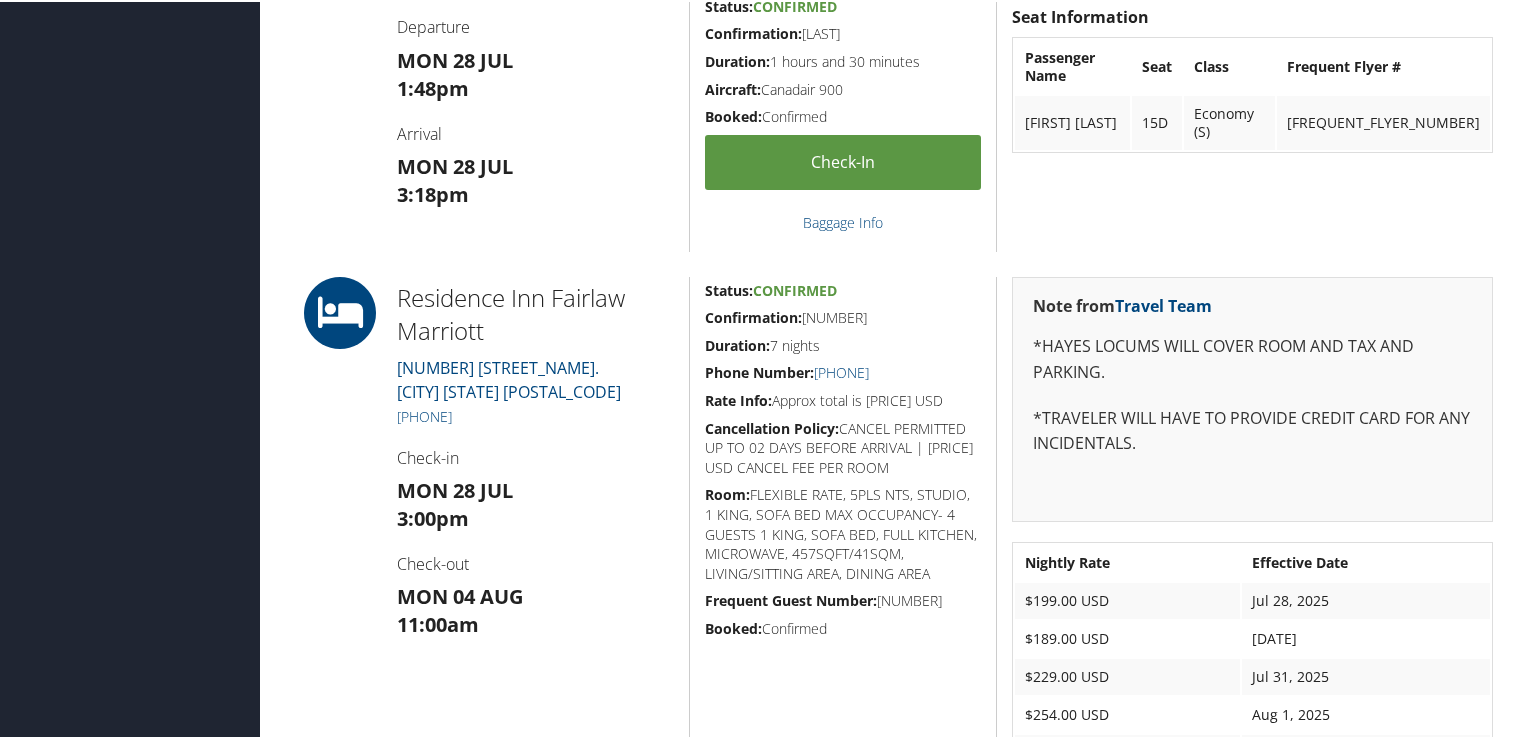 click on "Note from  Travel Team
Seat Information
Passenger Name                      Seat
Class                      Frequent Flyer #
EVAN PAUL NADLER                          15D
Economy (S)                           4HP4442" at bounding box center (1252, 83) 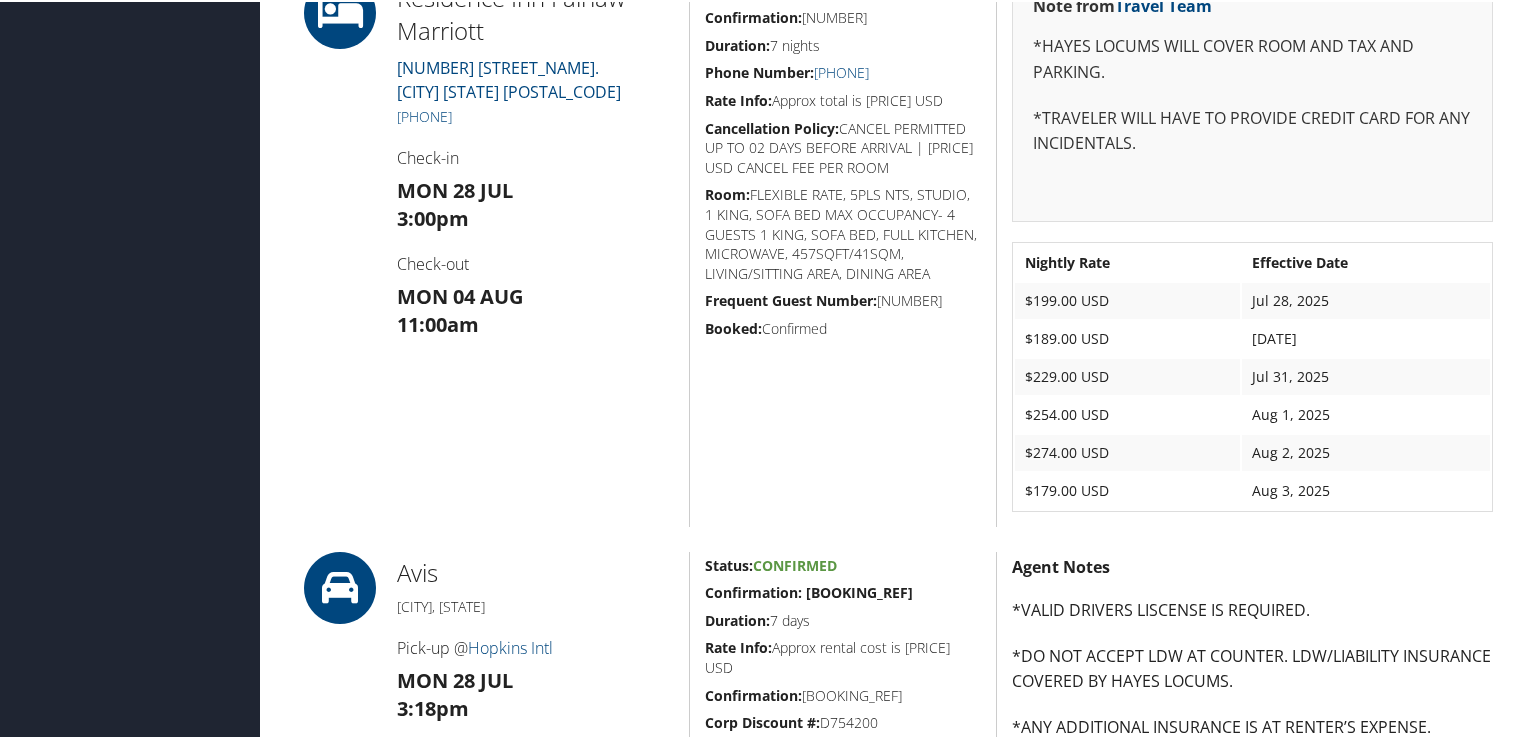 scroll, scrollTop: 1000, scrollLeft: 0, axis: vertical 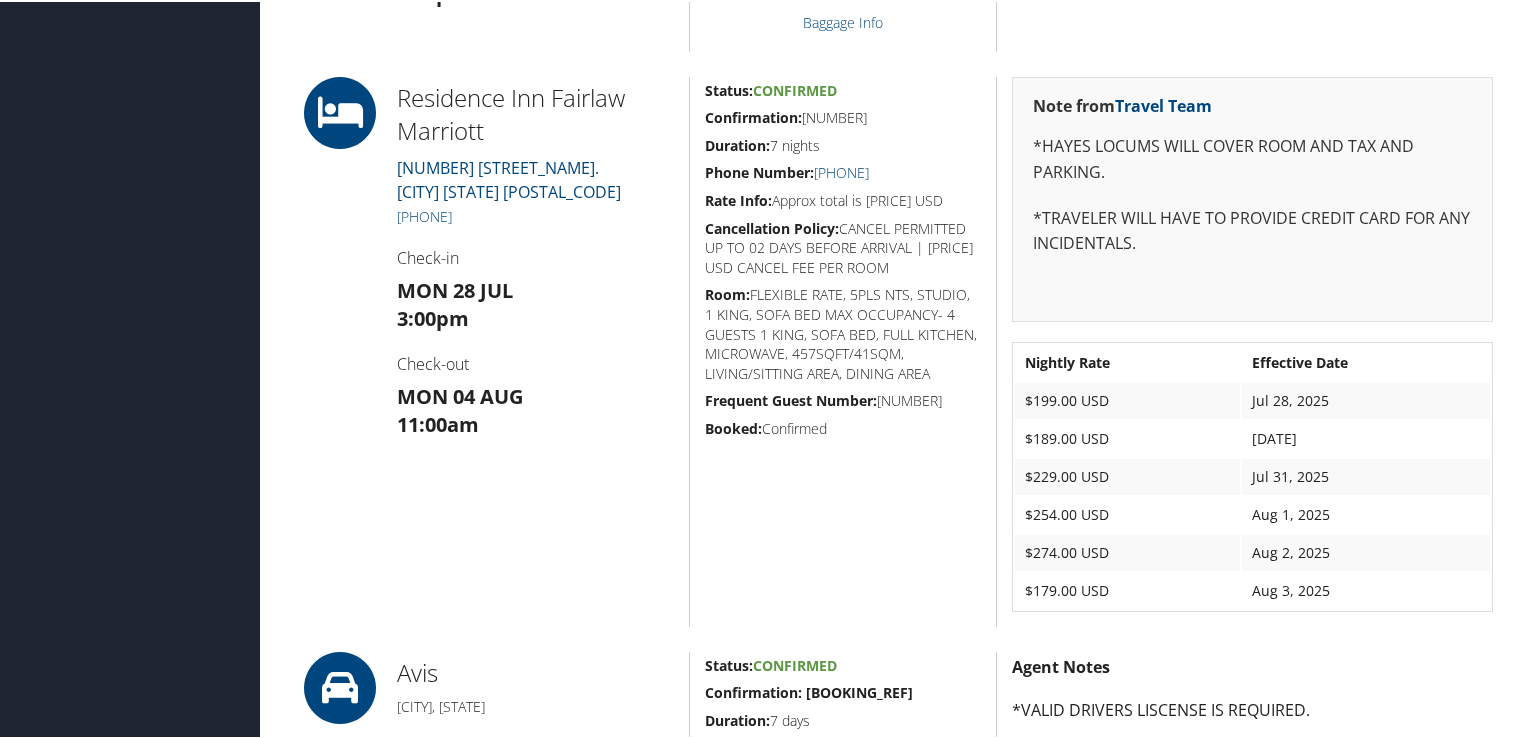 click on "Note from  Travel Team
Seat Information
Passenger Name                      Seat
Class                      Frequent Flyer #
EVAN PAUL NADLER                          15D
Economy (S)                           4HP4442" at bounding box center [1252, -117] 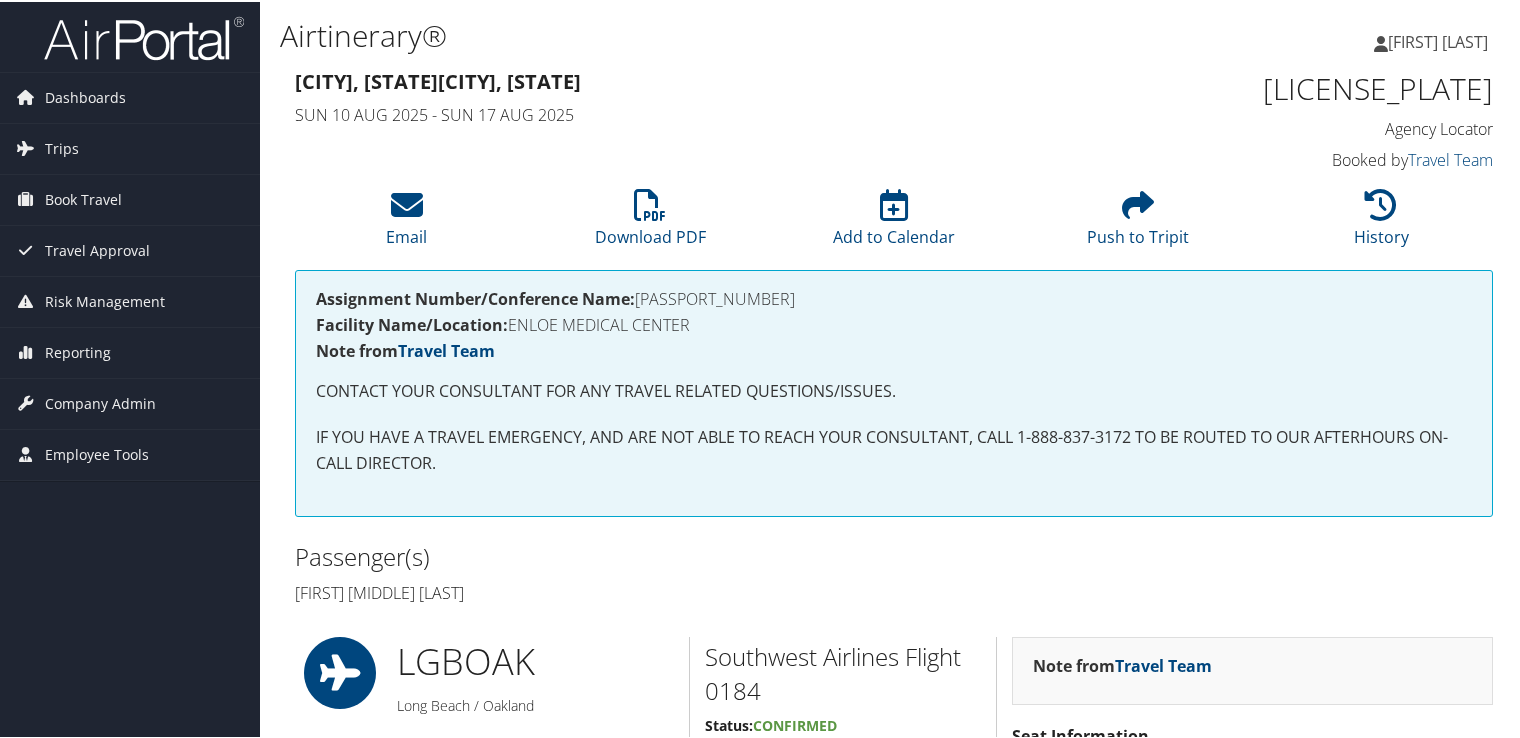scroll, scrollTop: 100, scrollLeft: 0, axis: vertical 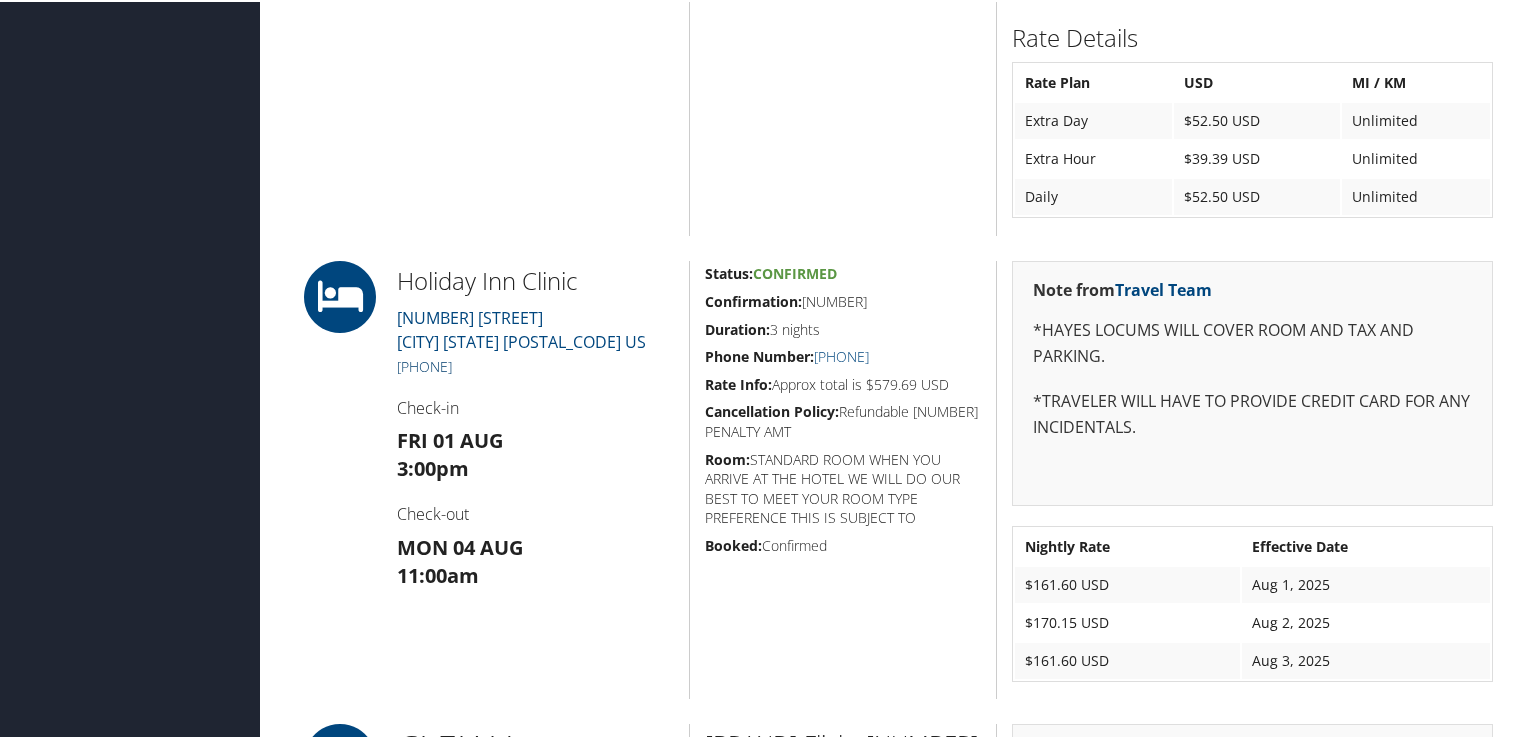 click on "+1 (216) 707-4200" at bounding box center (424, 364) 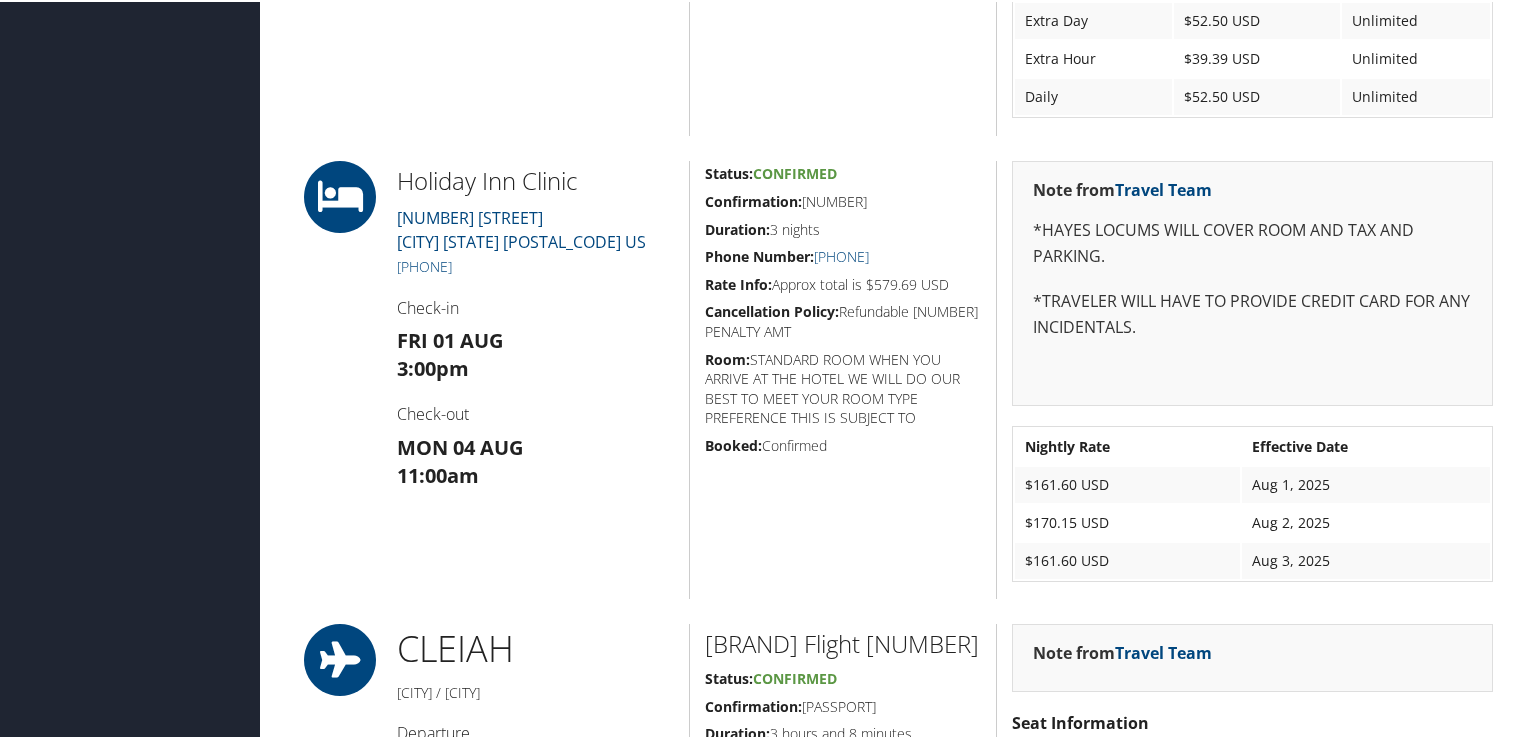 scroll, scrollTop: 1700, scrollLeft: 0, axis: vertical 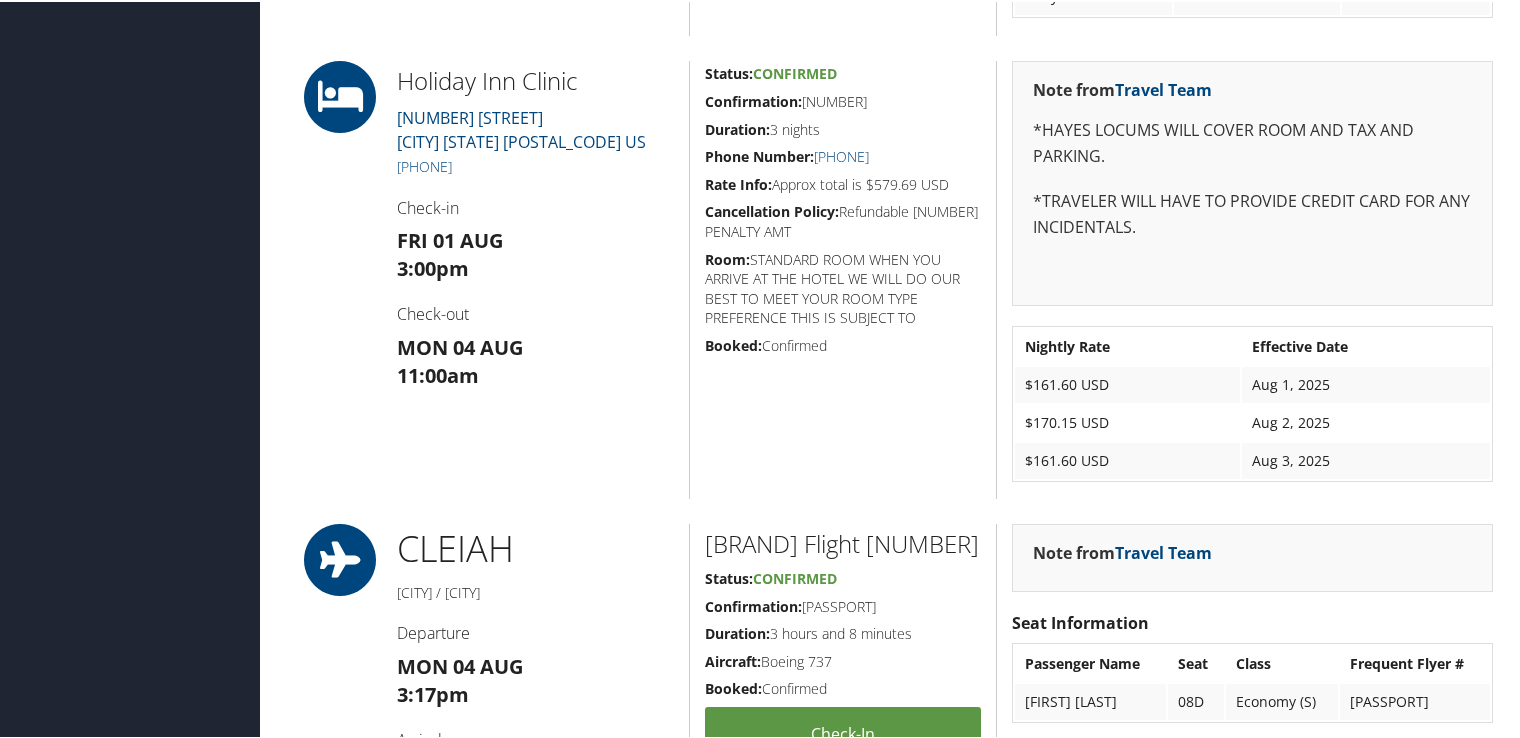 click on "Status:  Confirmed          Confirmation:  84803983          Duration:  3 nights          Phone Number:  +1 (216) 707-4200          Rate Info:  Approx total is $579.69 USD                    Cancellation Policy:  Refundable 189.88 PENALTY AMT                  Room:  STANDARD ROOM WHEN YOU ARRIVE AT THE HOTEL WE WILL DO OUR BEST TO MEET YOUR ROOM TYPE PREFERENCE THIS IS SUBJECT TO                                  Booked:  Confirmed" at bounding box center (842, 278) 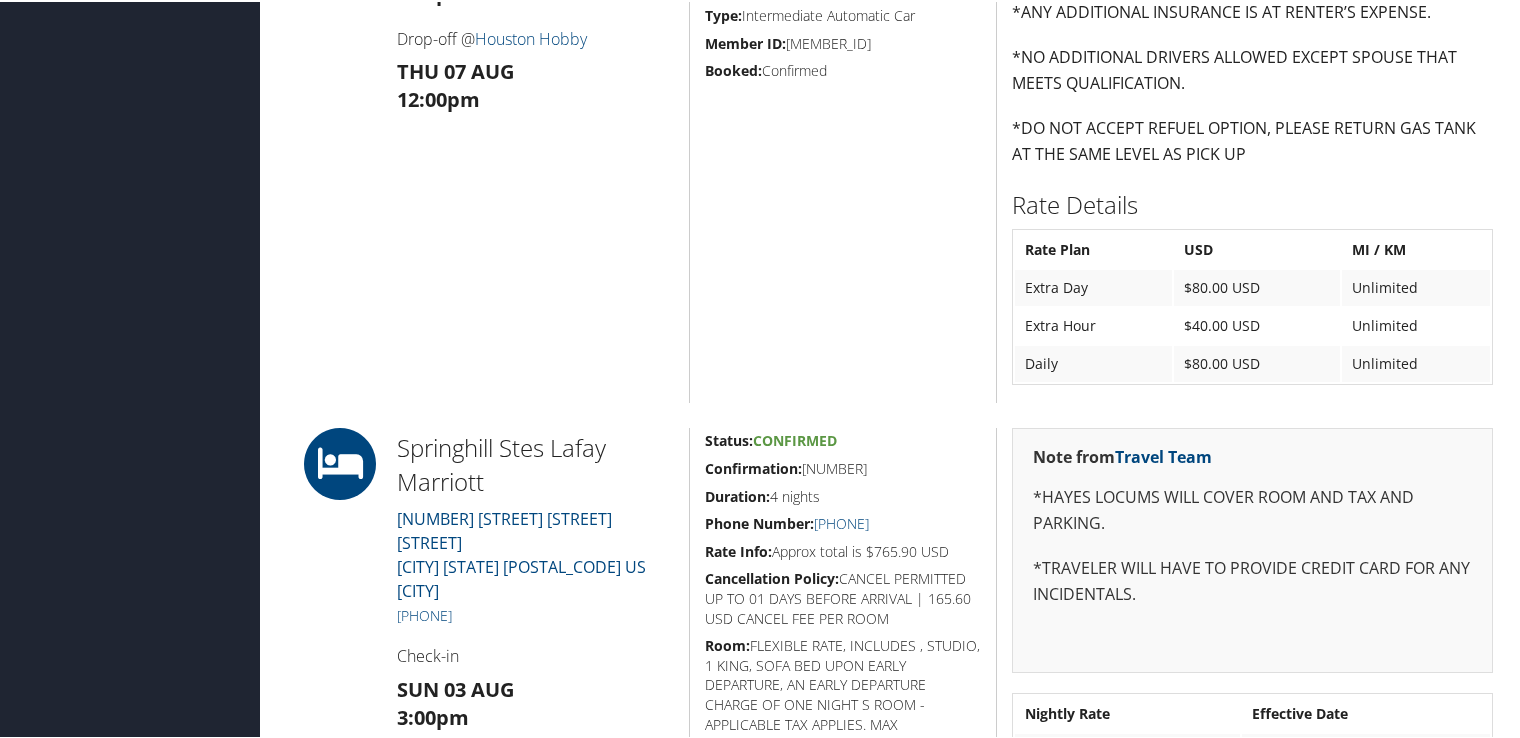 scroll, scrollTop: 900, scrollLeft: 0, axis: vertical 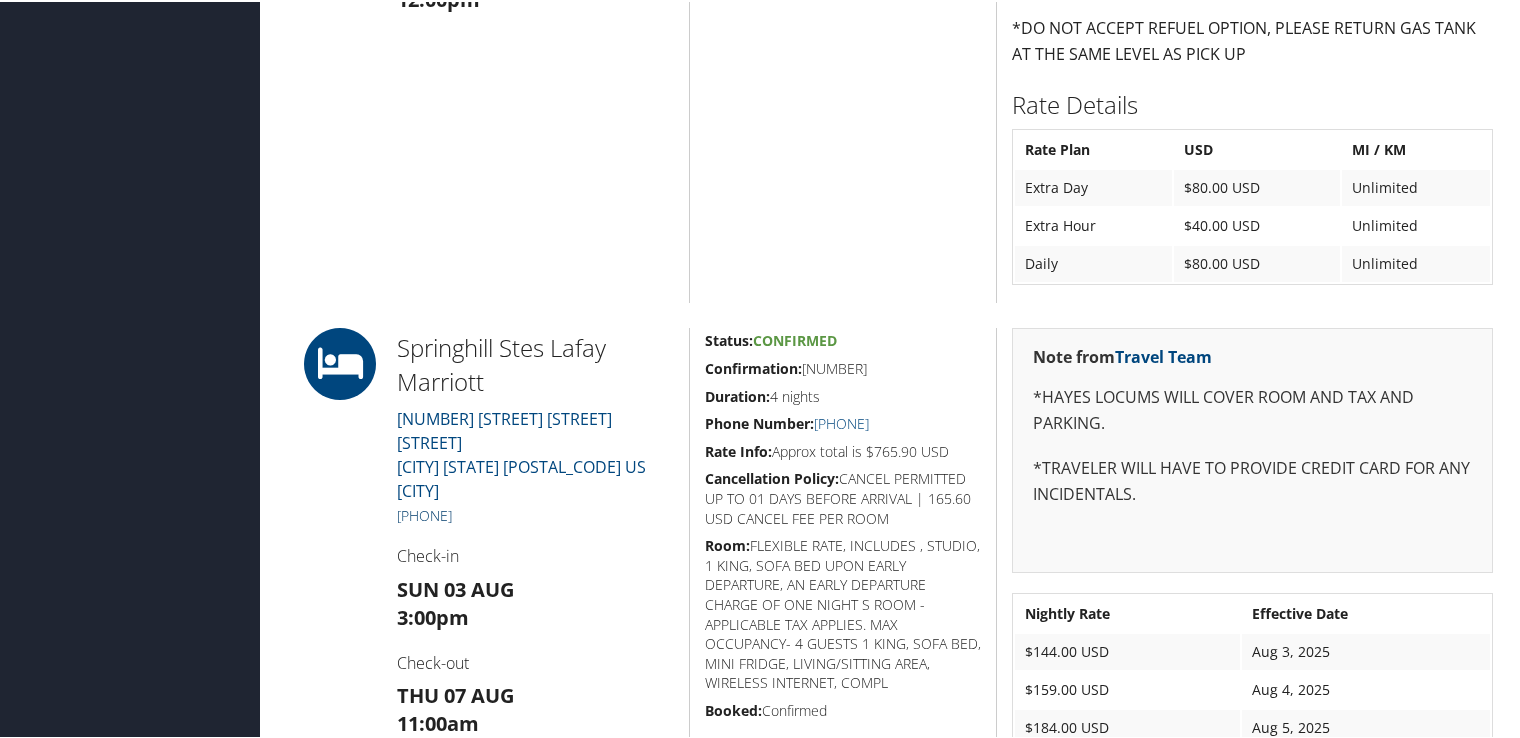 click on "[PHONE]" at bounding box center [424, 513] 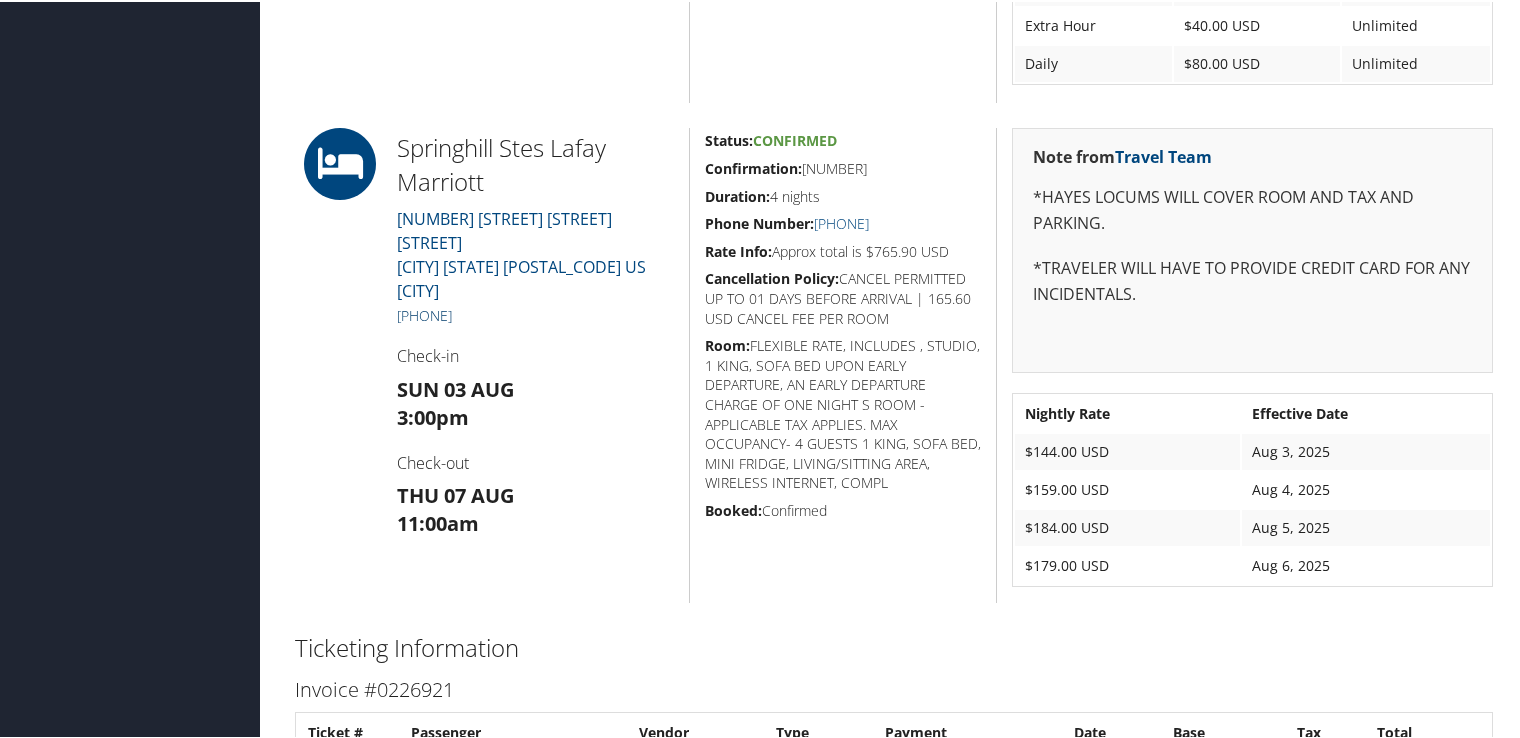 scroll, scrollTop: 1000, scrollLeft: 0, axis: vertical 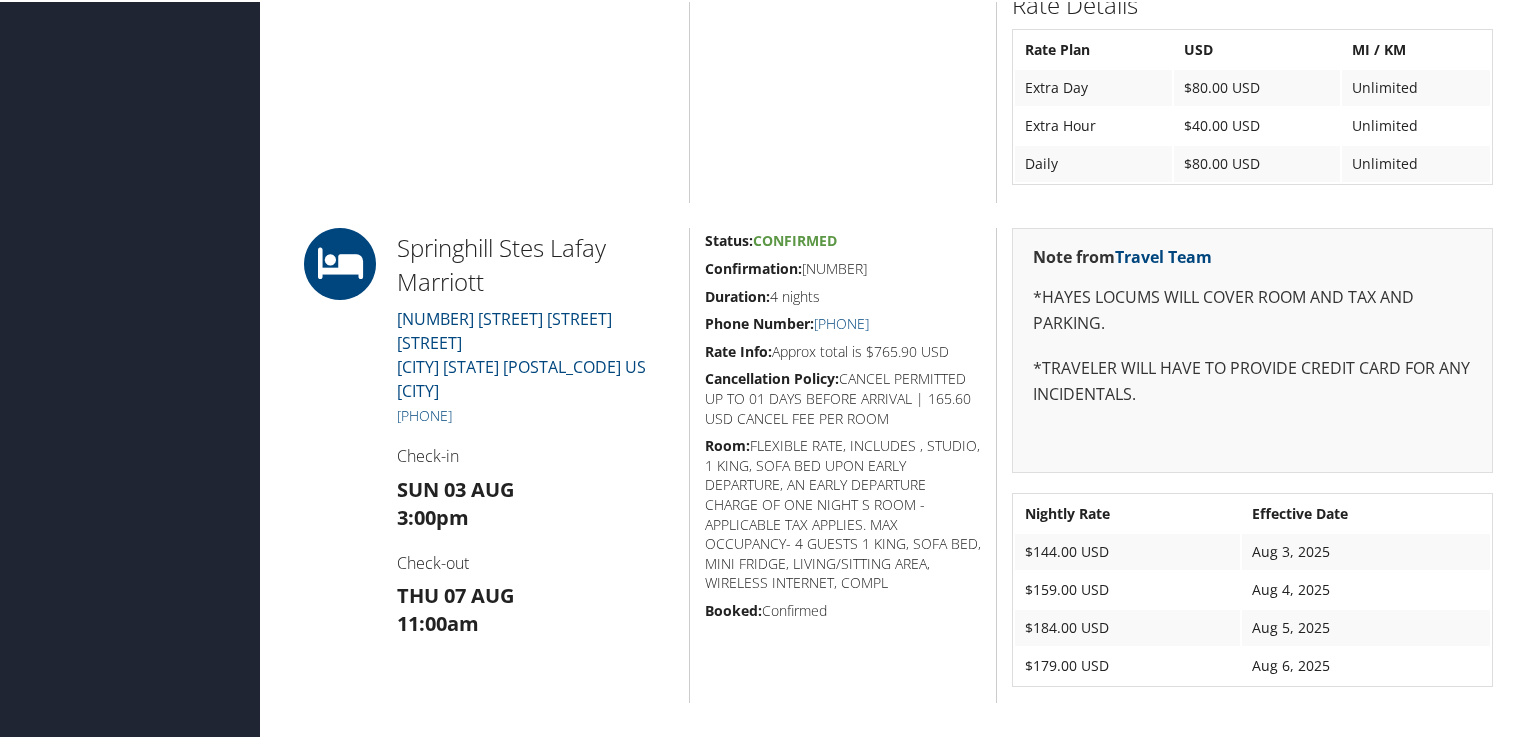click on "Status:  Confirmed          Confirmation: [CONFIRMATION]          Duration:  4 days                                  Rate Info:  Approx rental cost is 425.60 USD          Confirmation:  [CONFIRMATION]                          Corp Discount #:  [DISCOUNT]          Type:  Intermediate  Automatic Car                          Member ID:  [MEMBER_ID]                                  Booked:  Confirmed" at bounding box center [842, -82] 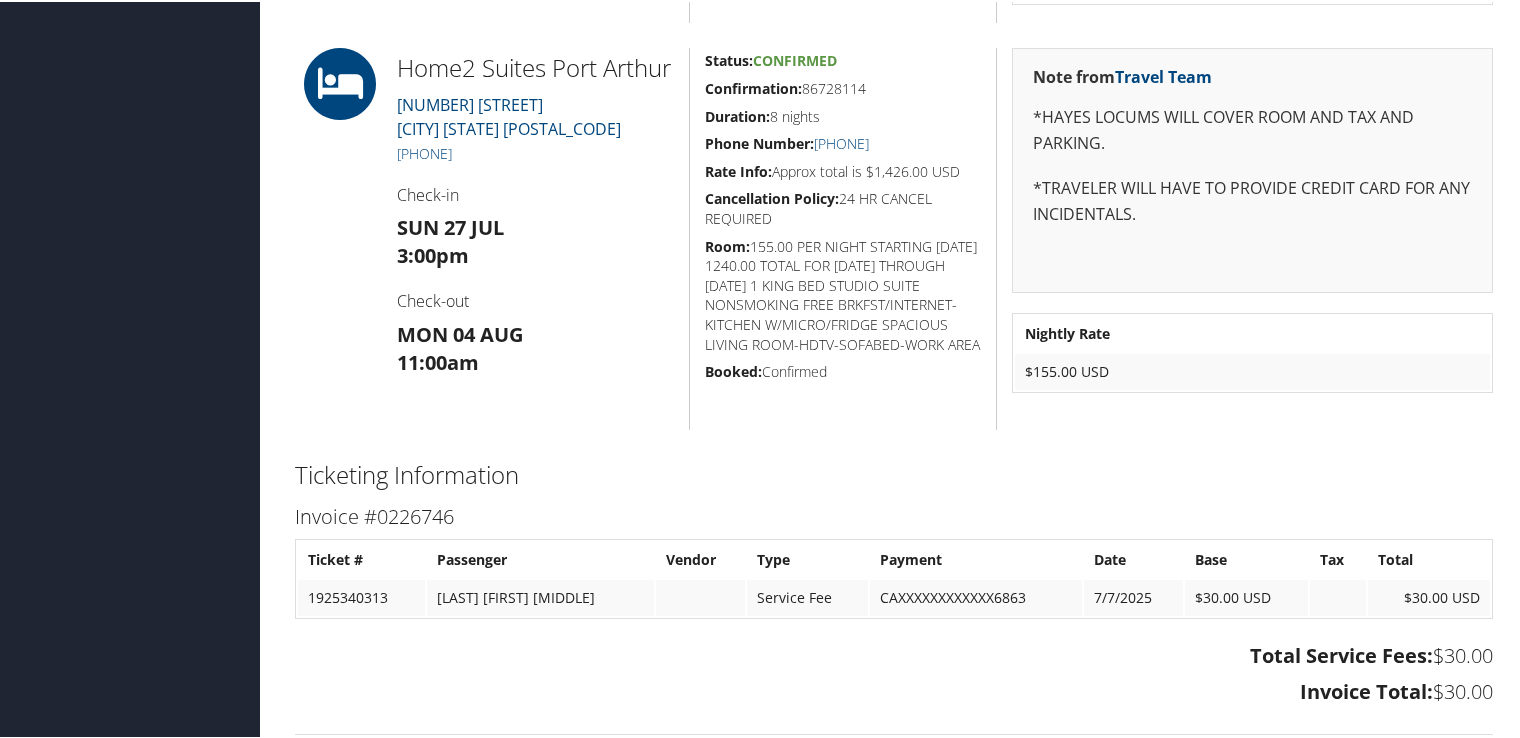 scroll, scrollTop: 1080, scrollLeft: 0, axis: vertical 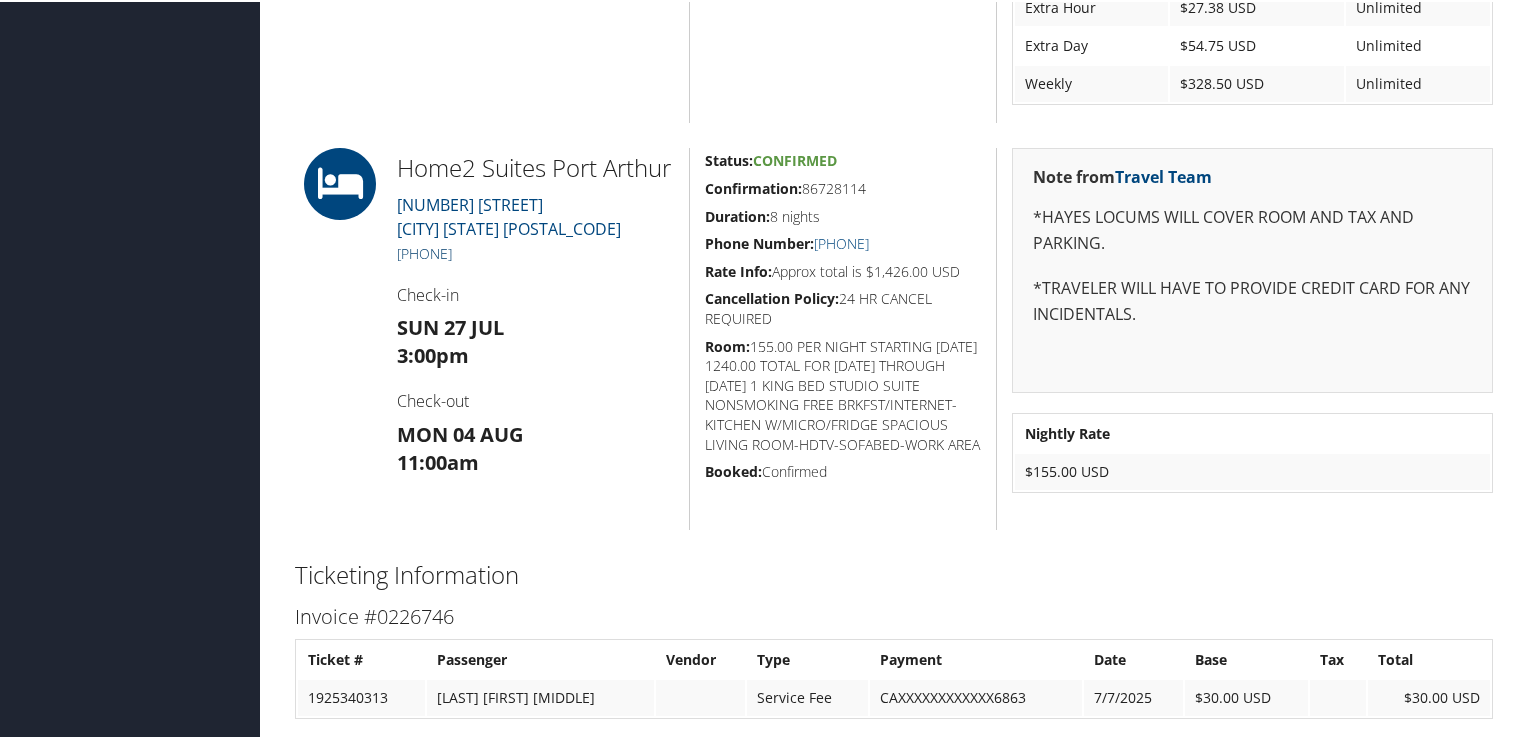 click on "[PHONE]" at bounding box center (424, 251) 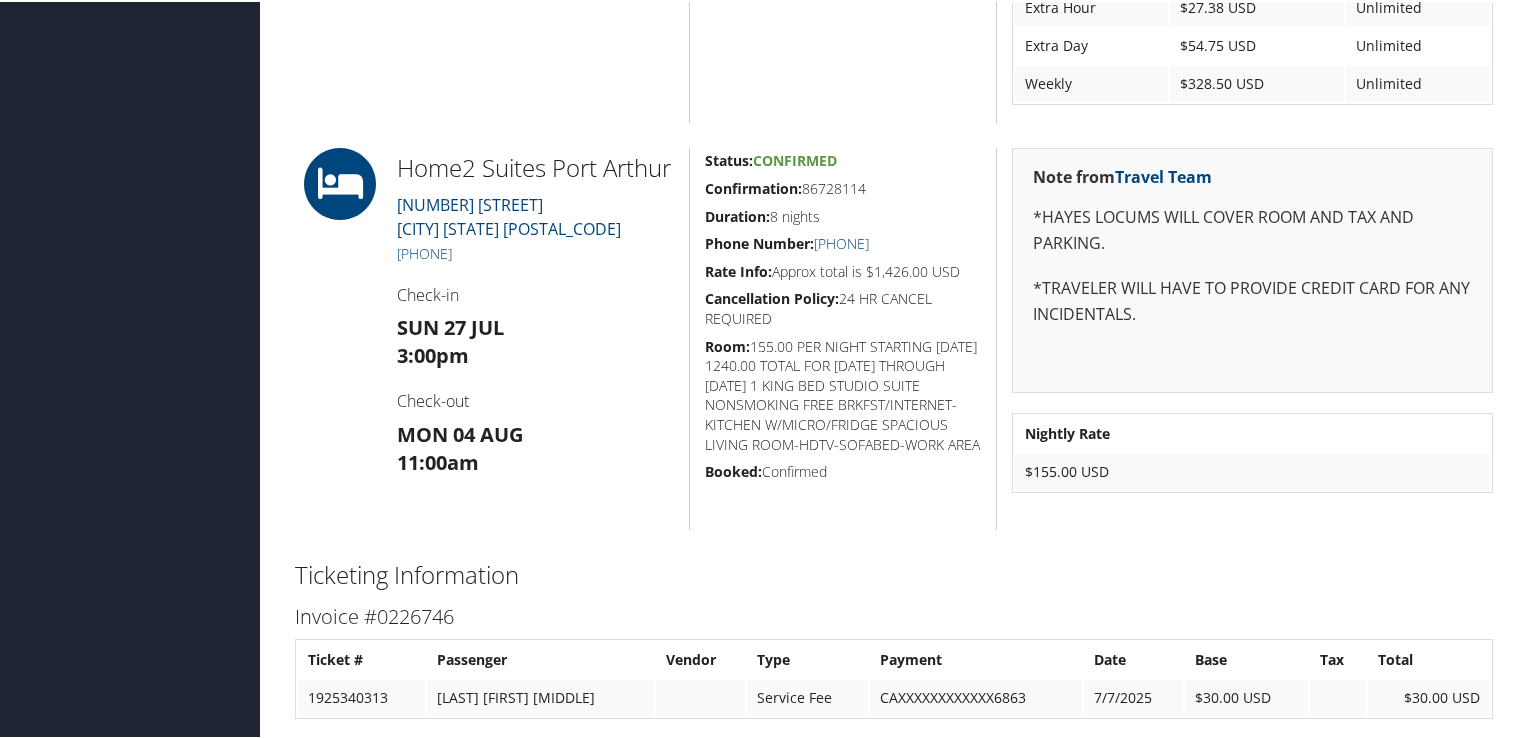 click on "Sun [DAY] [MONTH]
3:00pm" at bounding box center [535, 340] 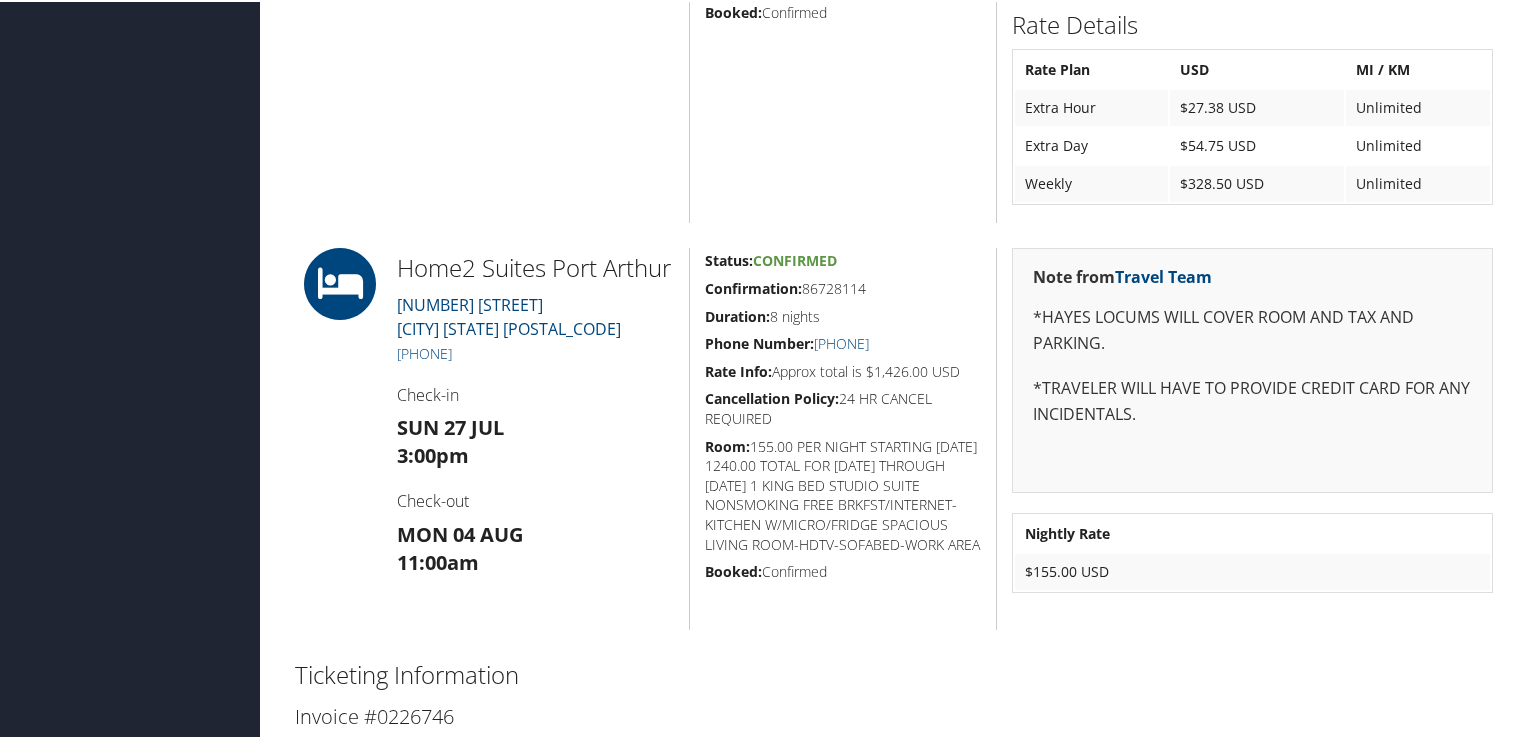 scroll, scrollTop: 1080, scrollLeft: 0, axis: vertical 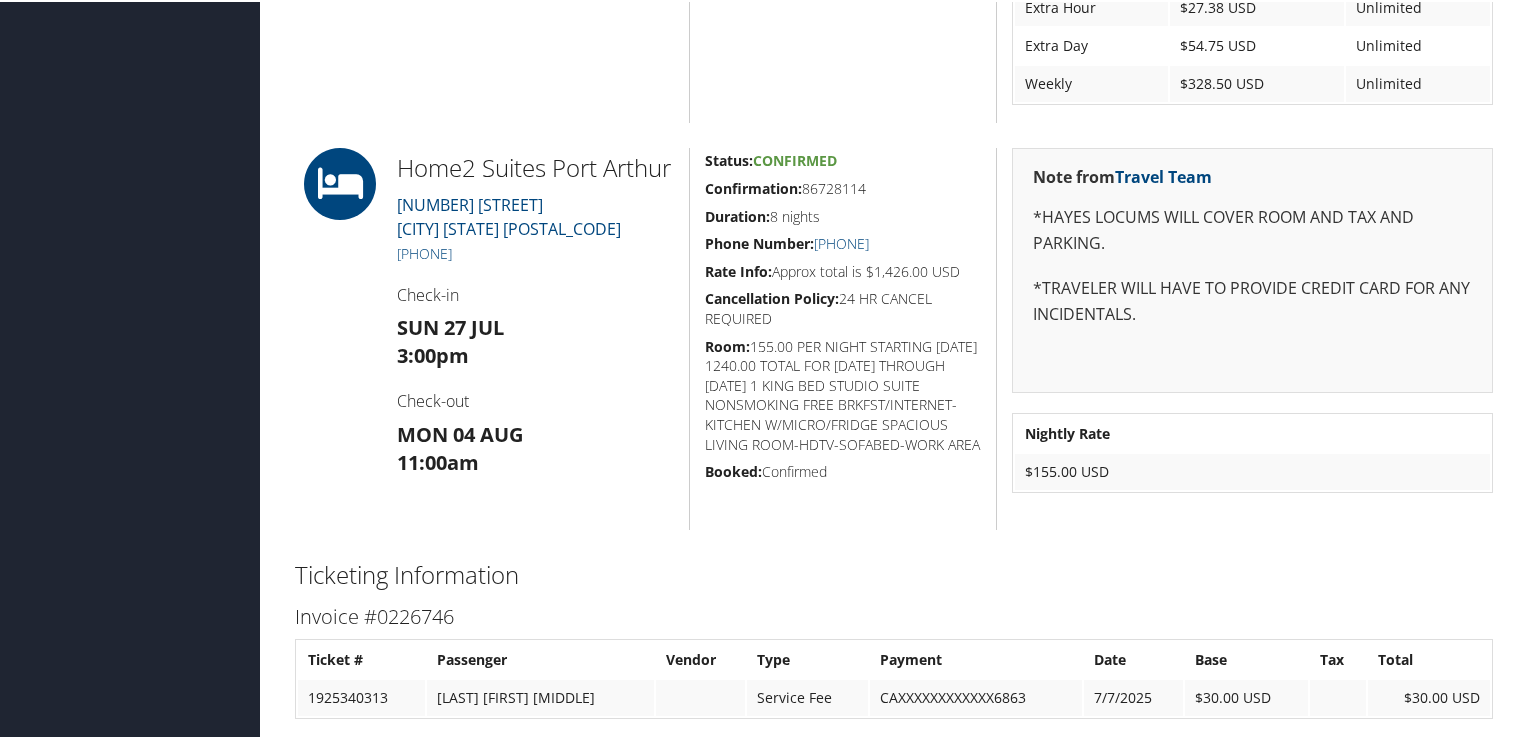 click on "Status:  Confirmed          Confirmation: 1679163796COUNT          Duration:  8 days          Pick-up Phone:   [PHONE]          Drop-off Phone:   [PHONE]                  Rate Info:  Approx rental cost is 459.97 USD          Confirmation:  1679163796COUNT                          Corp Discount #:  @XXXXXX          Type:  Intermediate  Automatic Car          Pick-up Location Hours:  SUN 09:00 - 13:00 MON-FRI 08:00 - 17:30 SAT 09:00 - 14:00                  Member ID:  @XXXX2833                                  Booked:  Confirmed" at bounding box center (842, -162) 